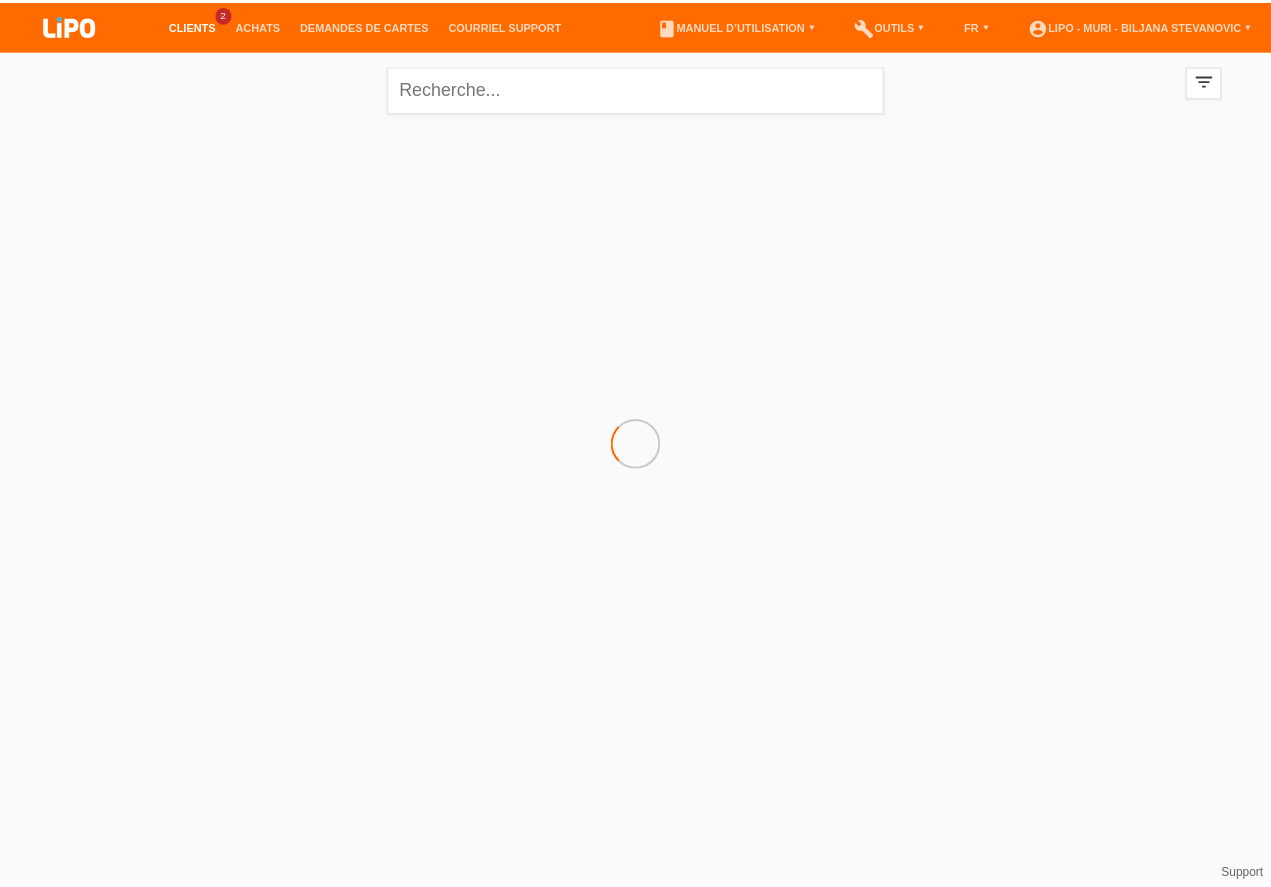scroll, scrollTop: 0, scrollLeft: 0, axis: both 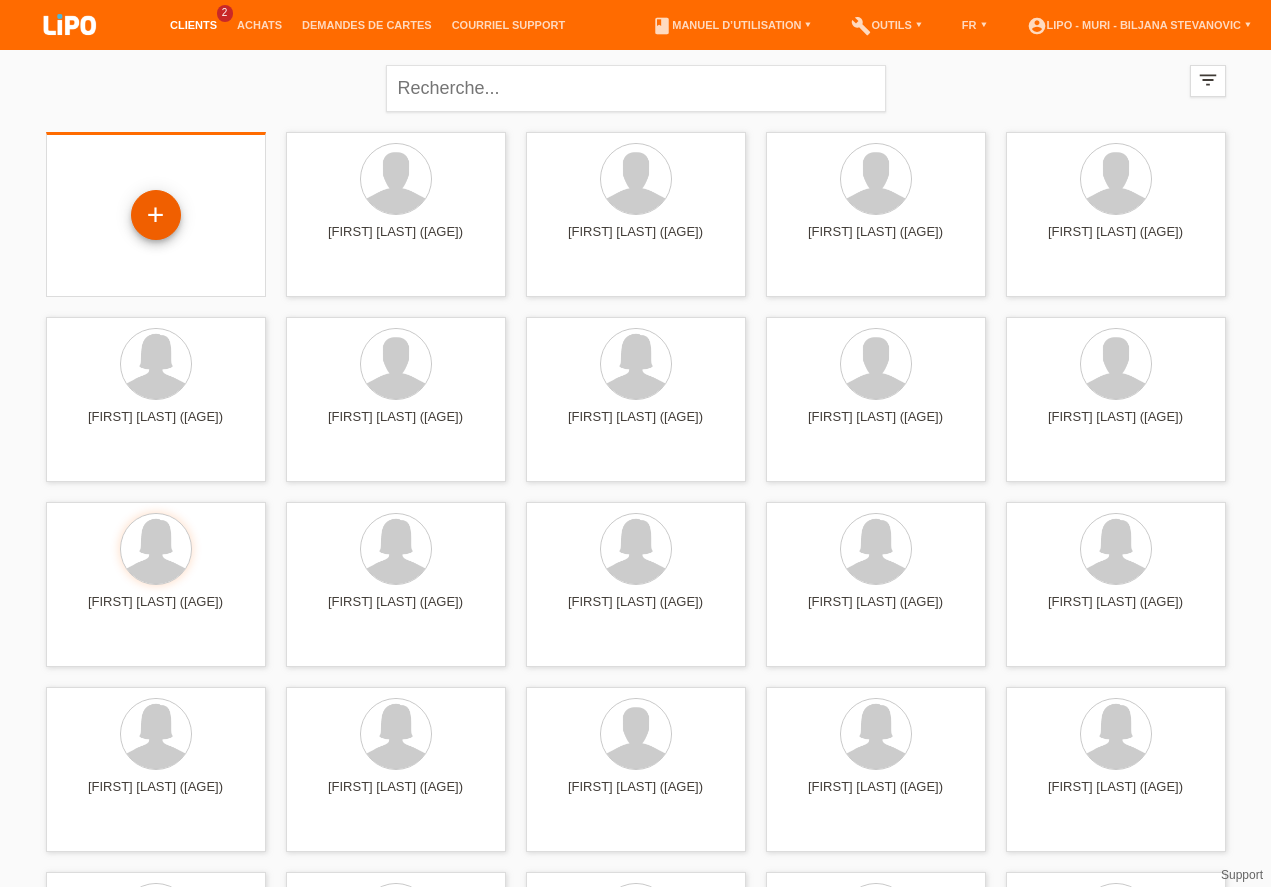 click on "+" at bounding box center (156, 215) 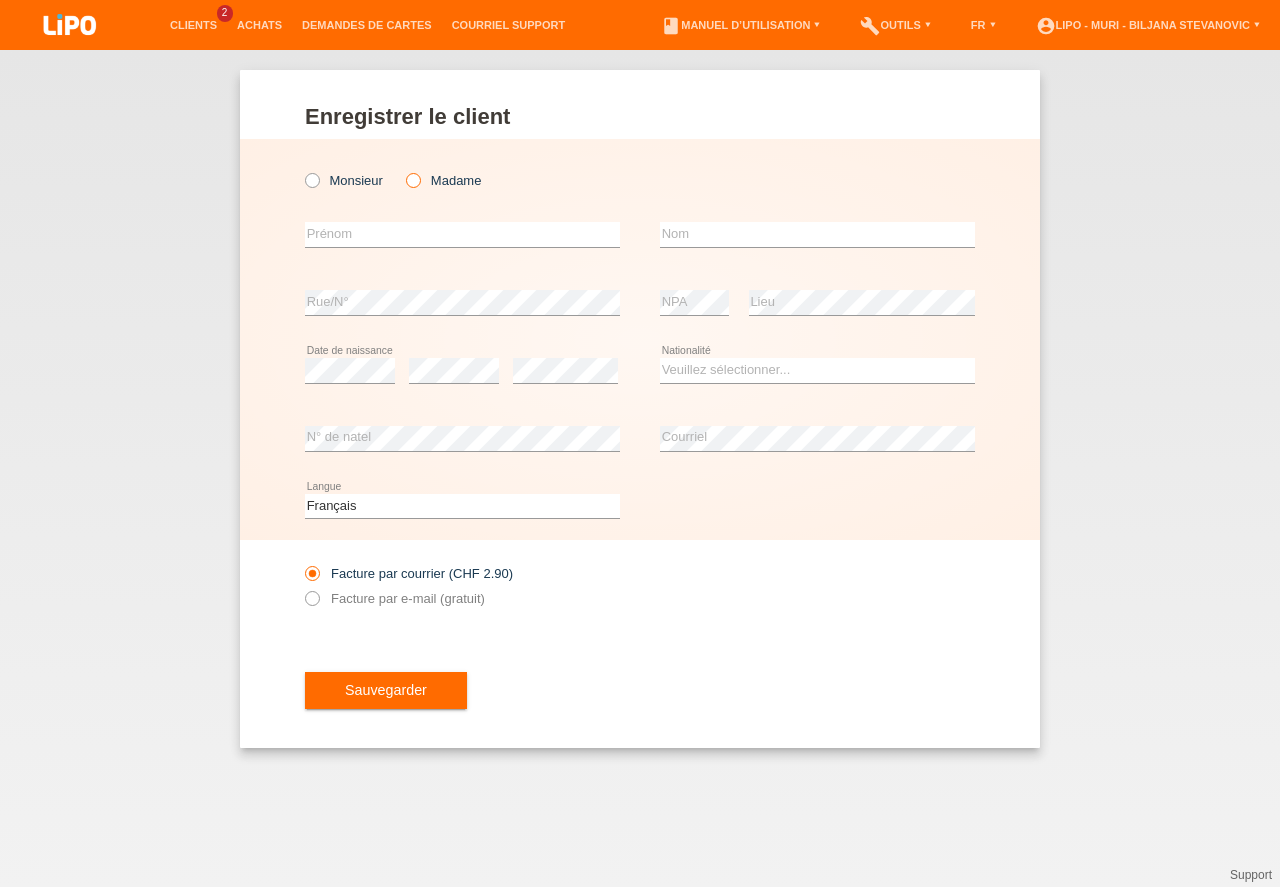 click at bounding box center (403, 170) 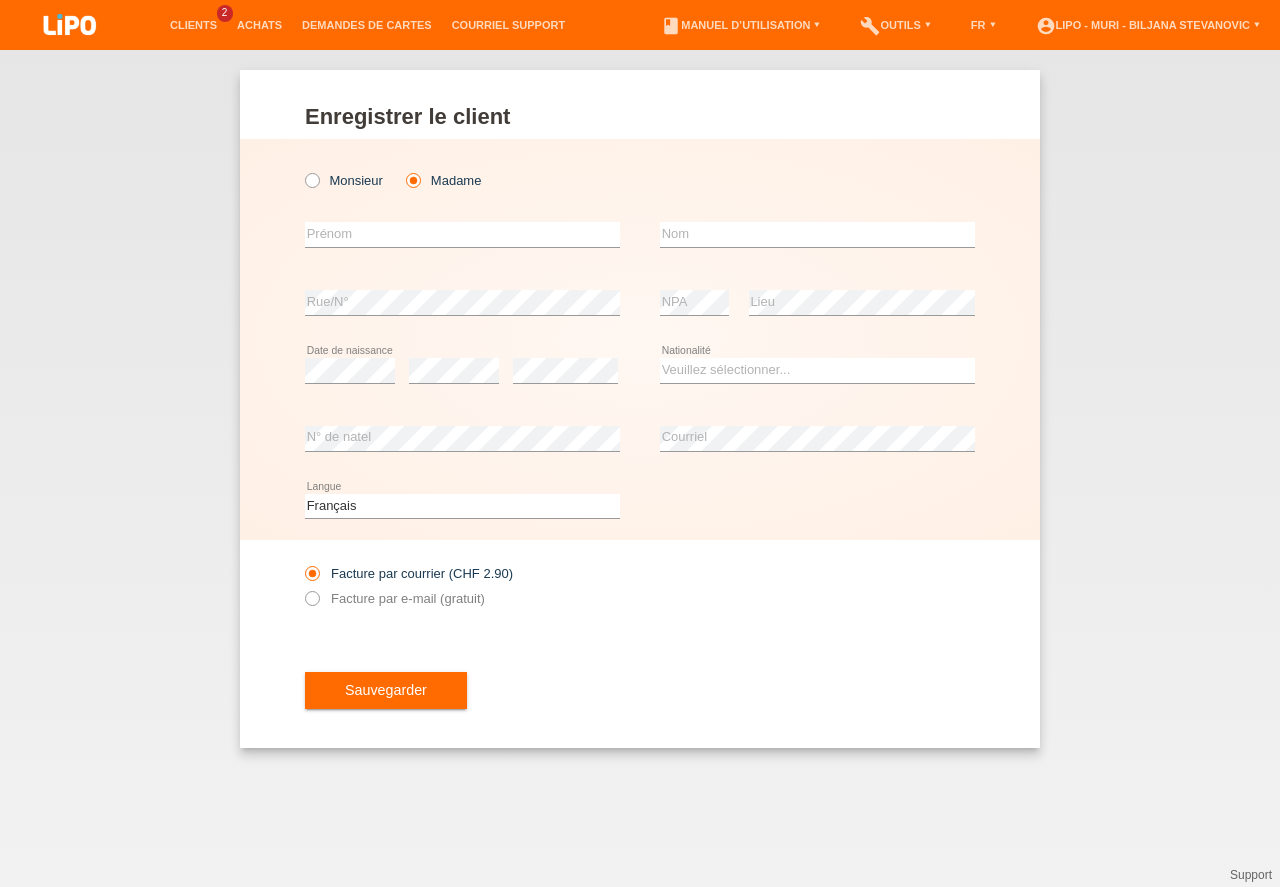 scroll, scrollTop: 0, scrollLeft: 0, axis: both 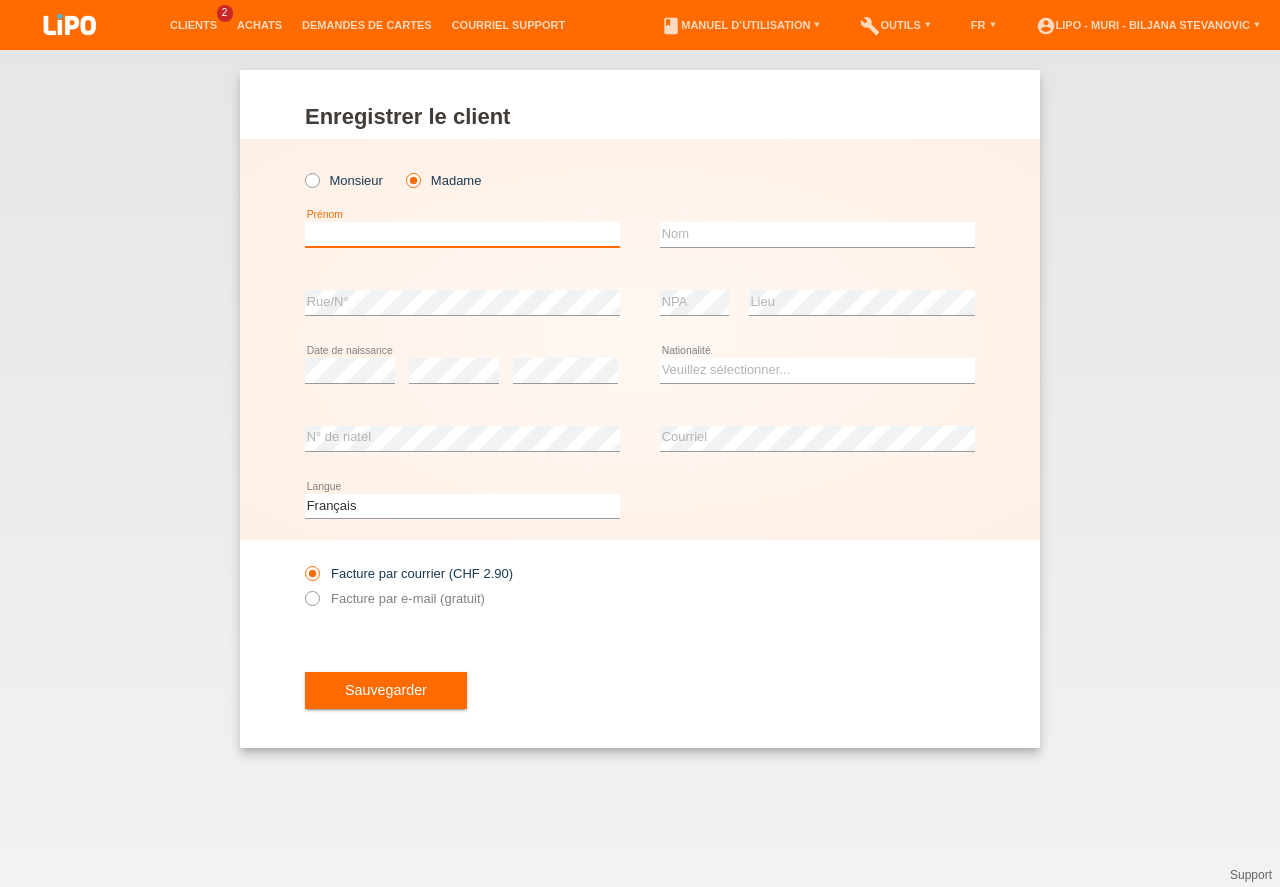 click at bounding box center (462, 234) 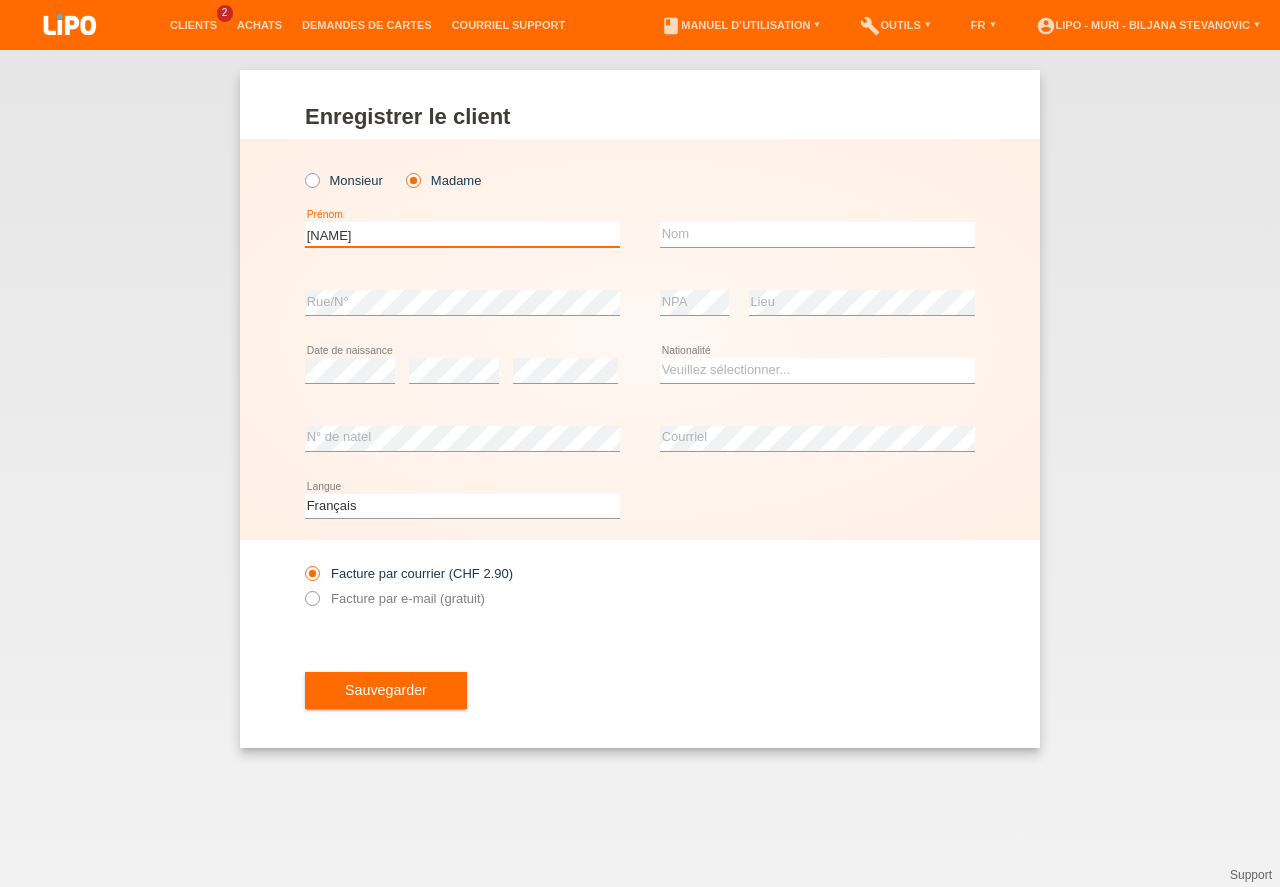 type on "e" 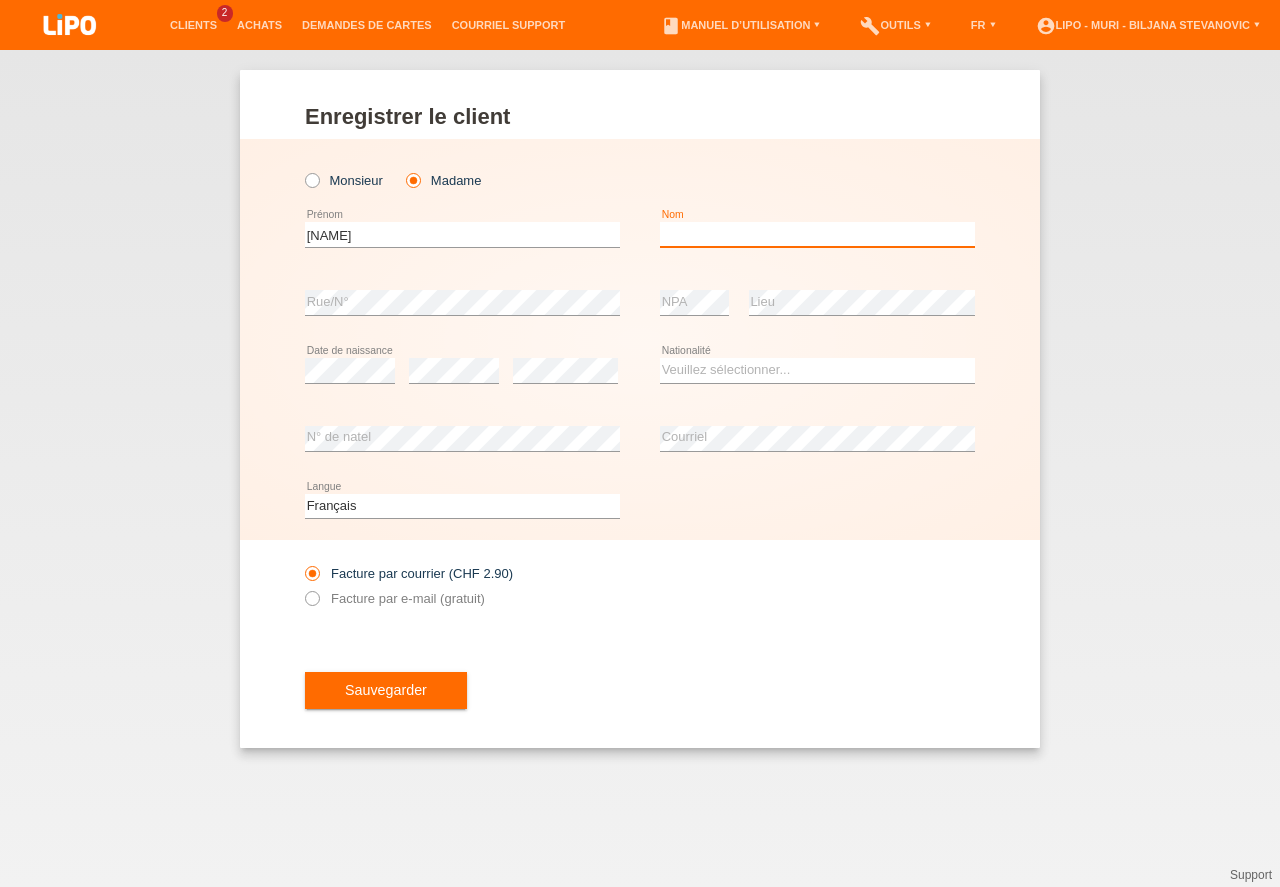 click at bounding box center (817, 234) 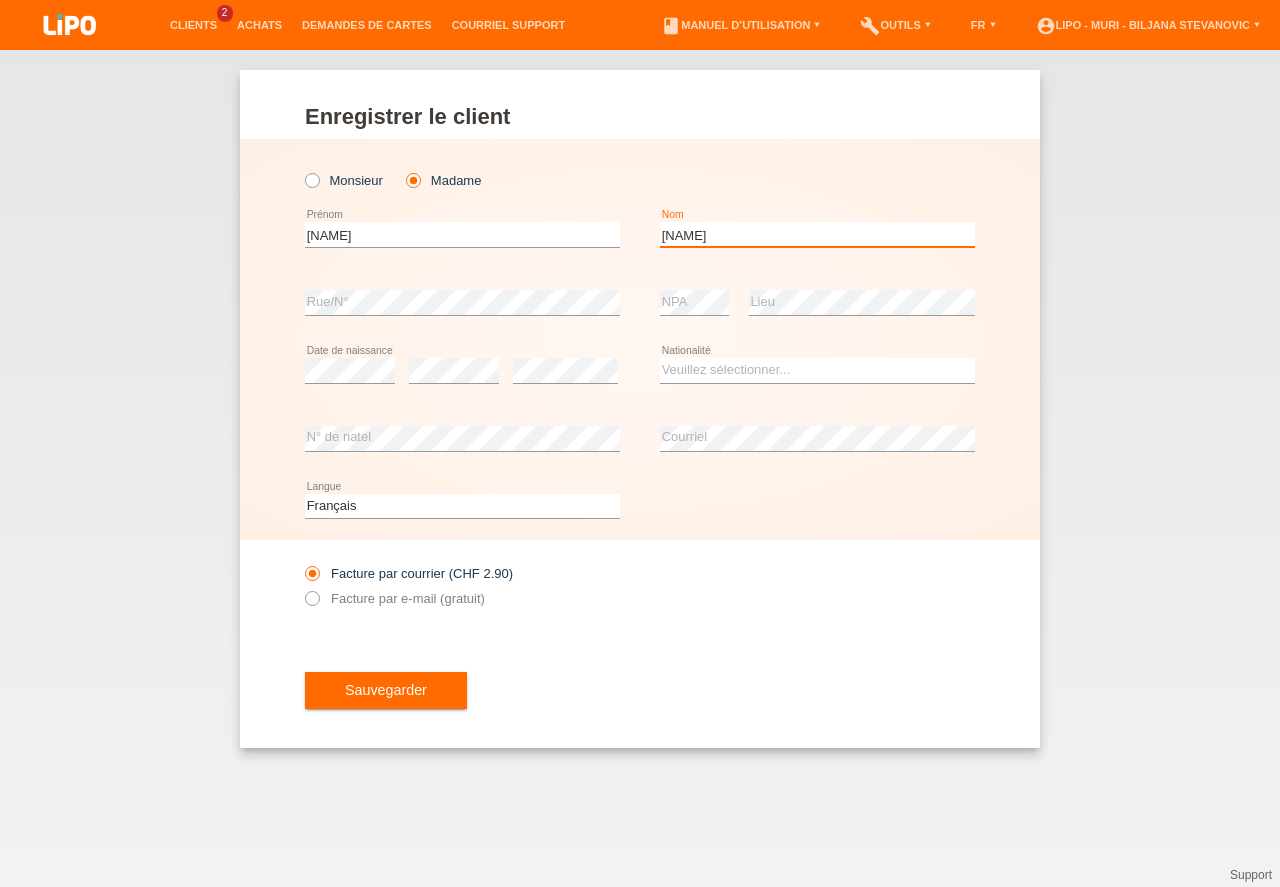 type on "elangeeran" 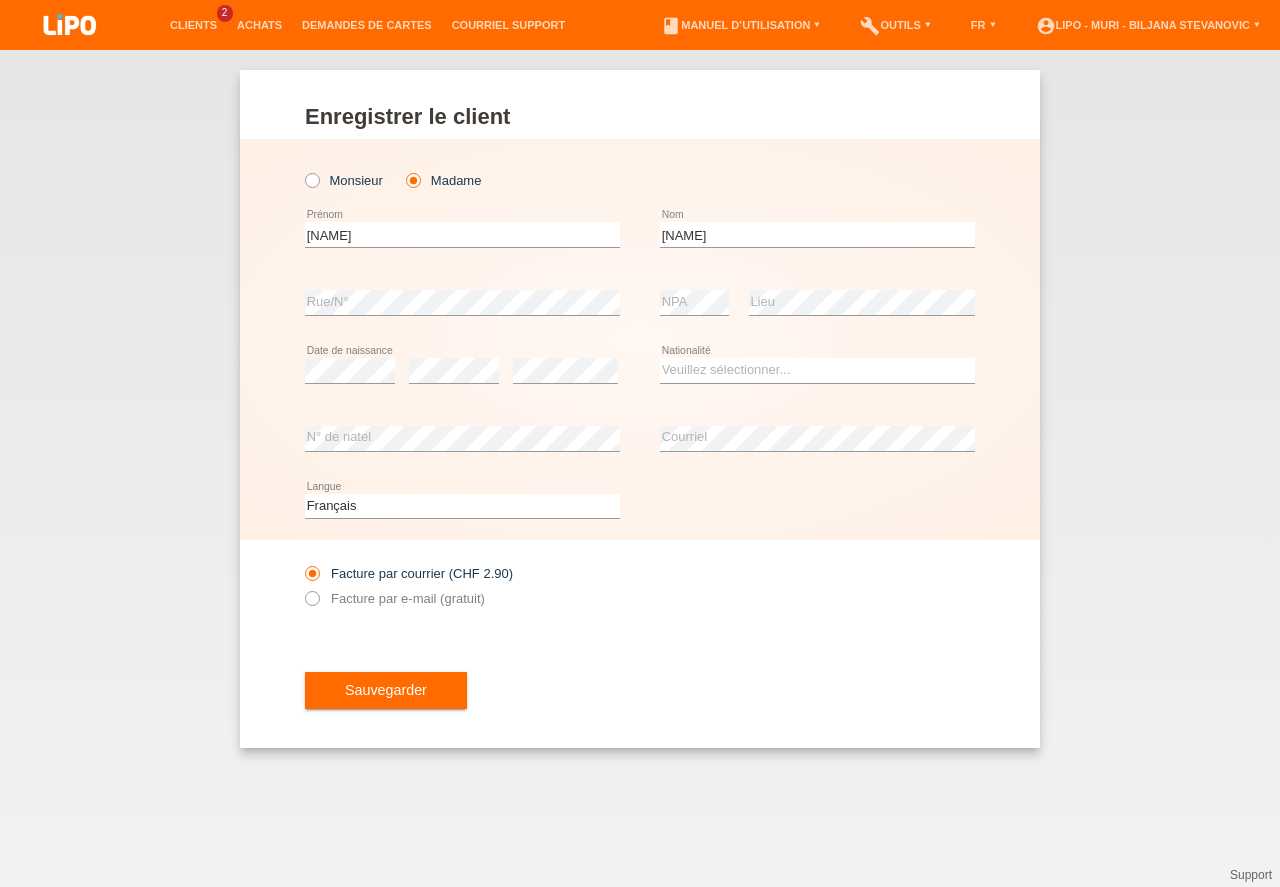 click on "error
NPA" at bounding box center [694, 303] 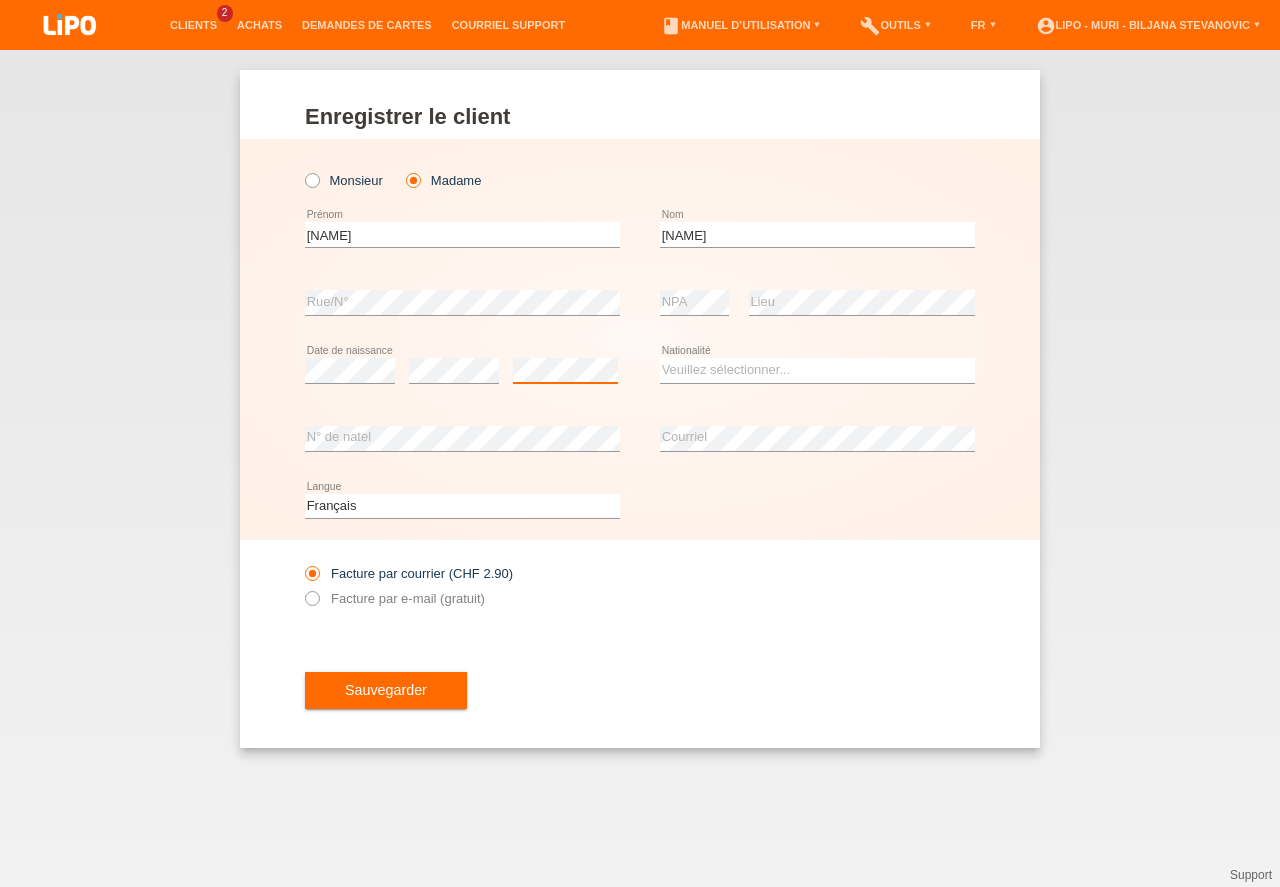 scroll, scrollTop: 0, scrollLeft: 0, axis: both 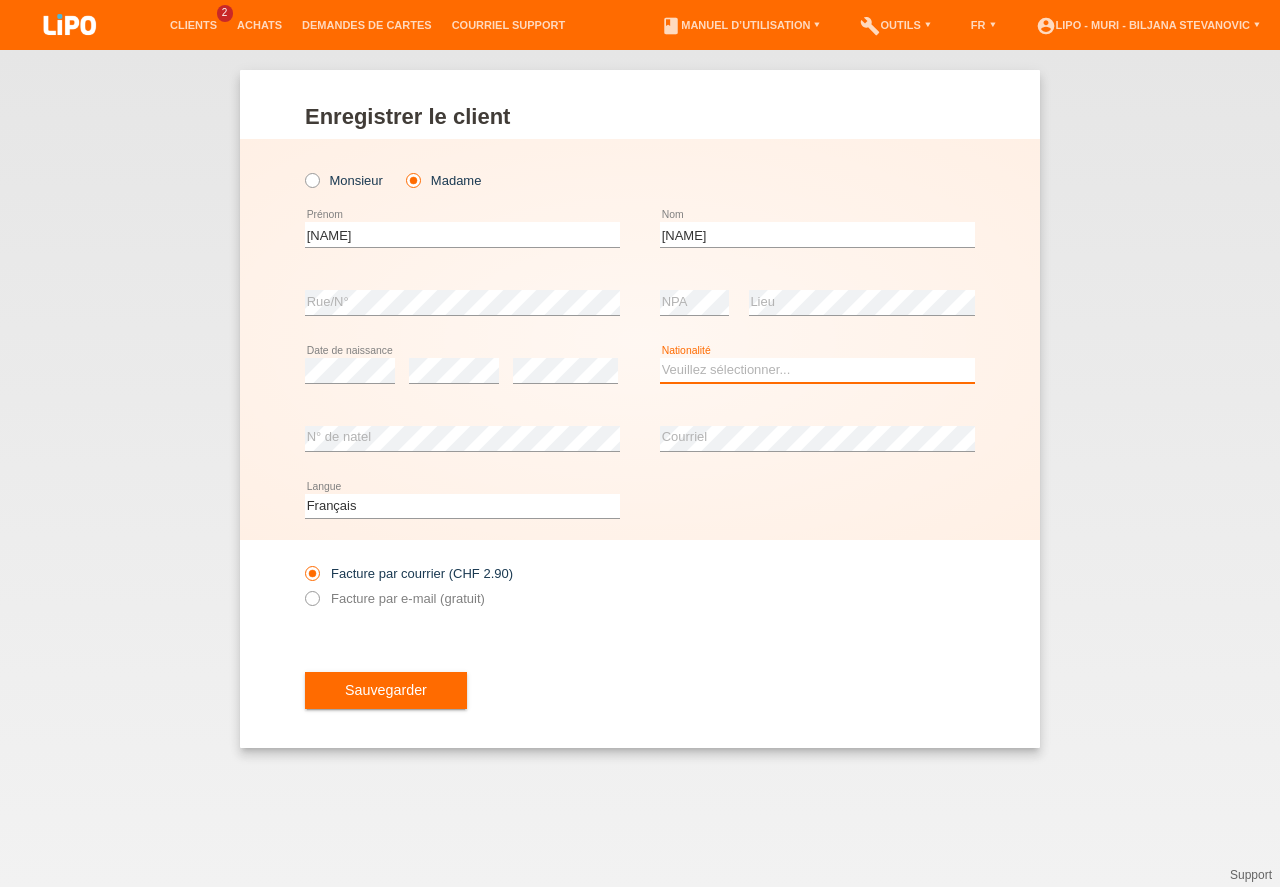 click on "Veuillez sélectionner...
Suisse
Allemagne
Autriche
Liechtenstein
------------
Afghanistan
Afrique du Sud
Åland
Albanie
Algérie Allemagne Andorre Angola Anguilla Antarctique Antigua-et-Barbuda Argentine" at bounding box center [817, 370] 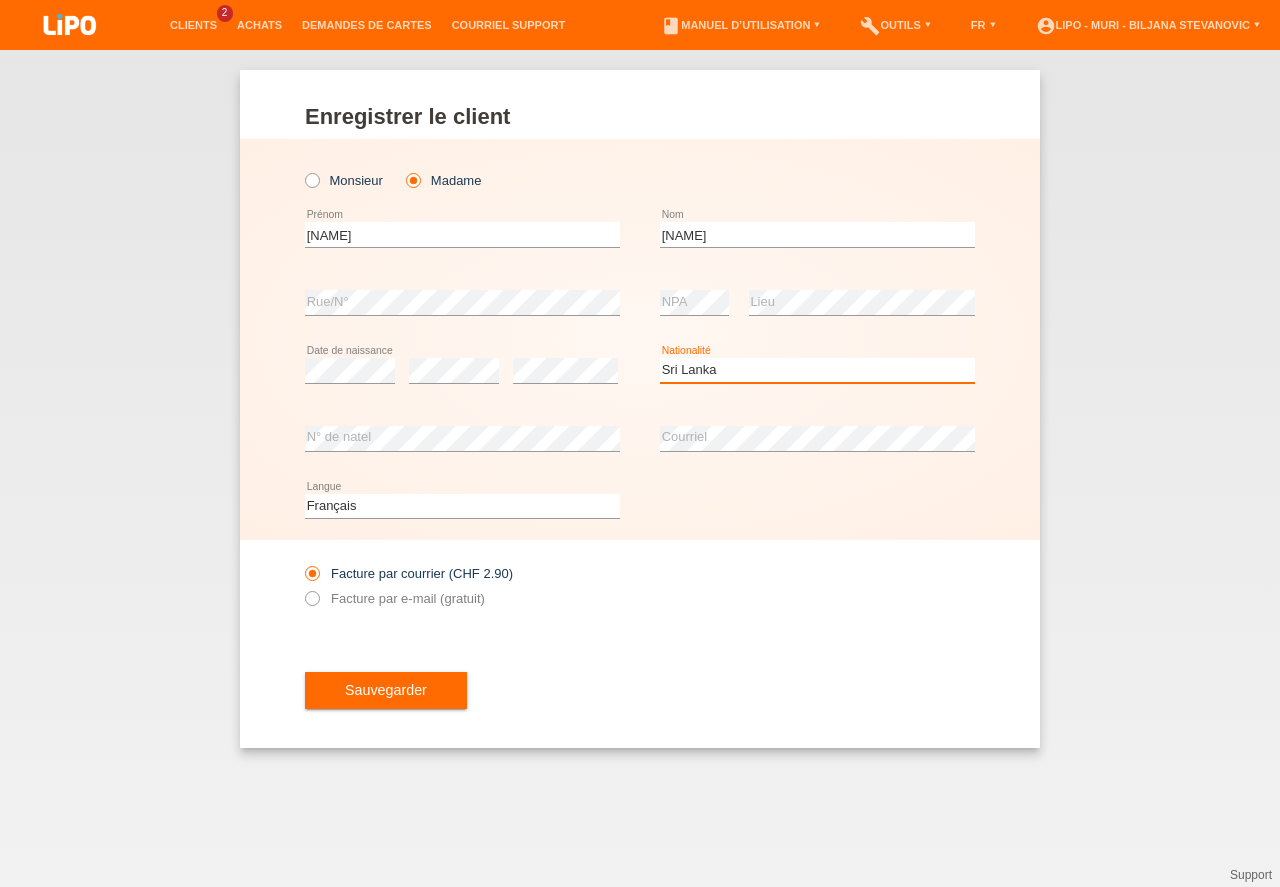 click on "Sri Lanka" at bounding box center [0, 0] 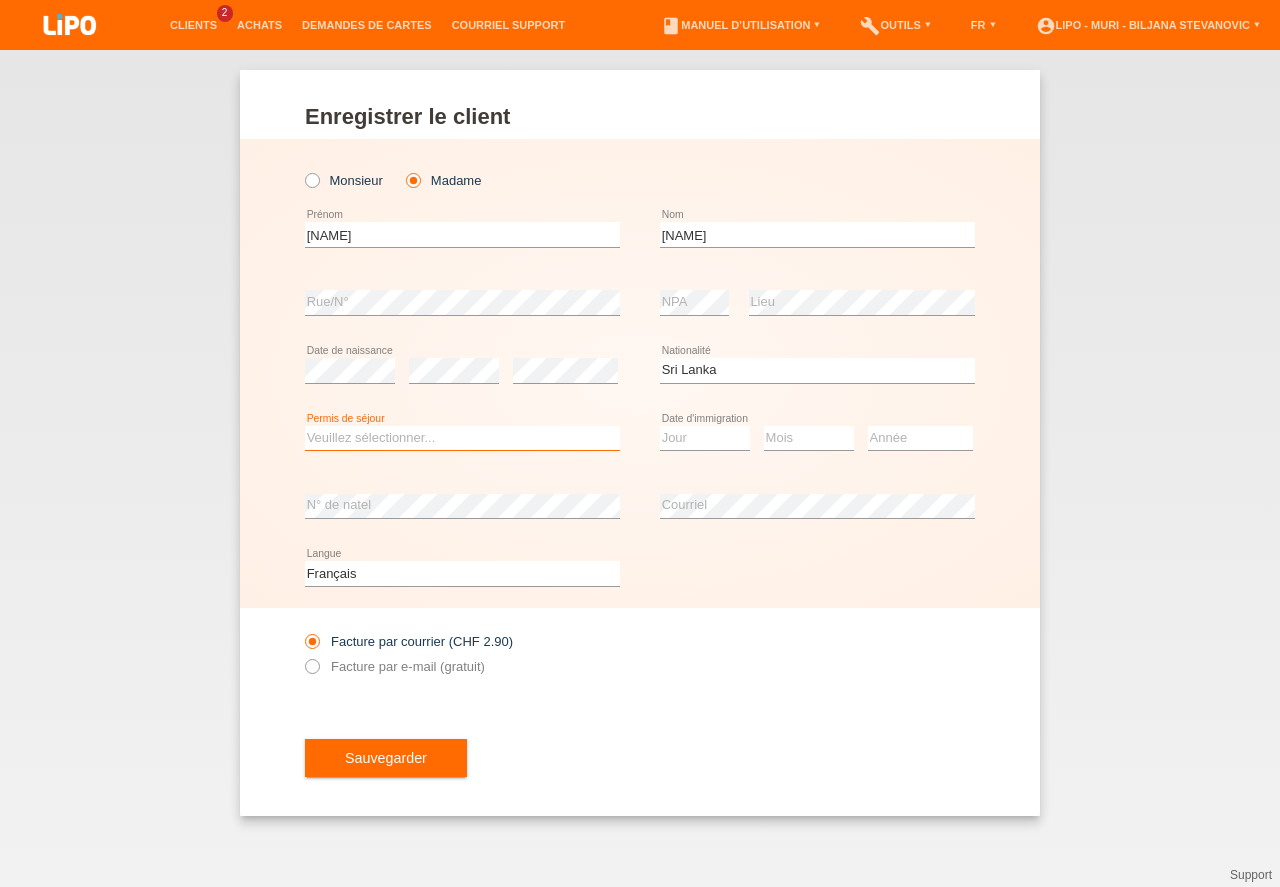 click on "Veuillez sélectionner...
C
B
B - Statut de réfugié
Autre" at bounding box center (462, 438) 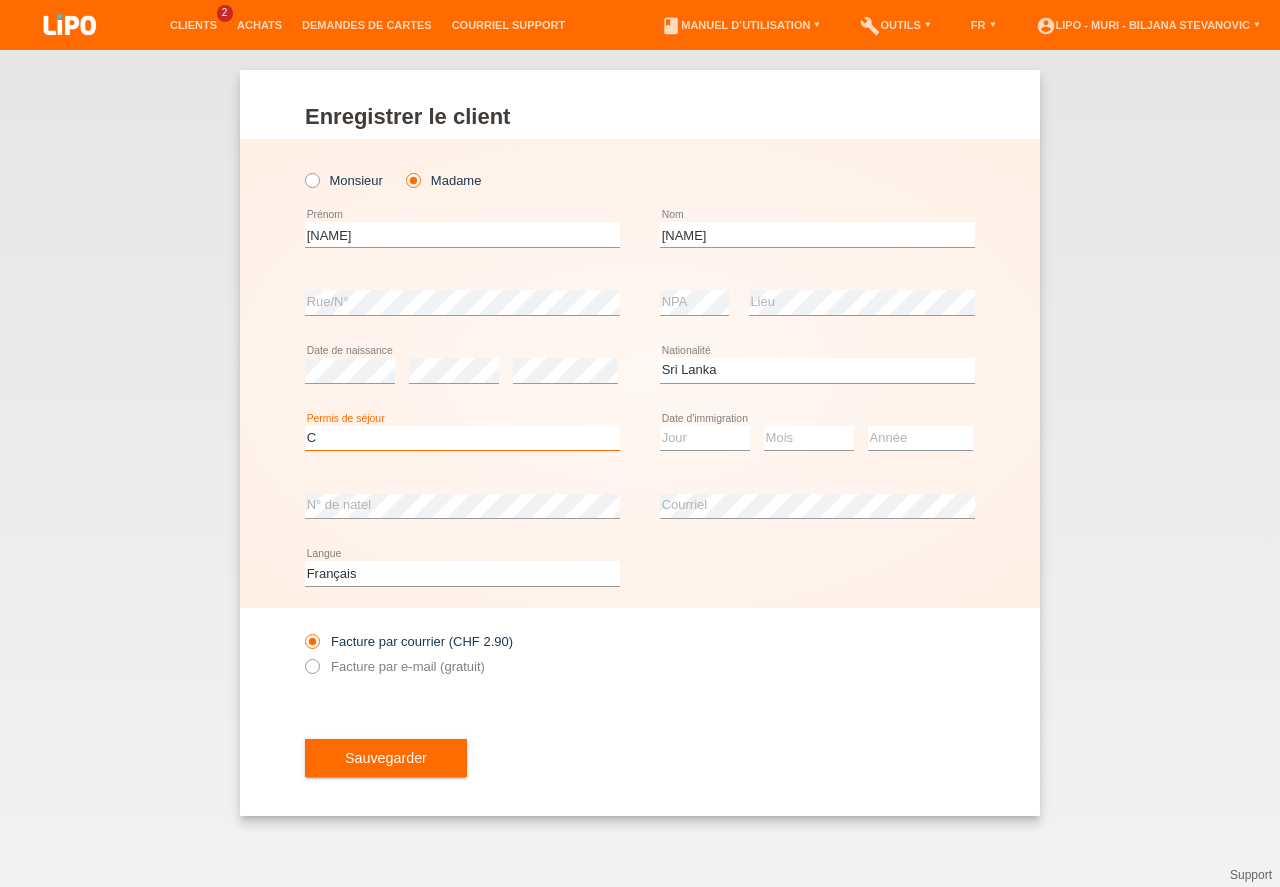 click on "C" at bounding box center (0, 0) 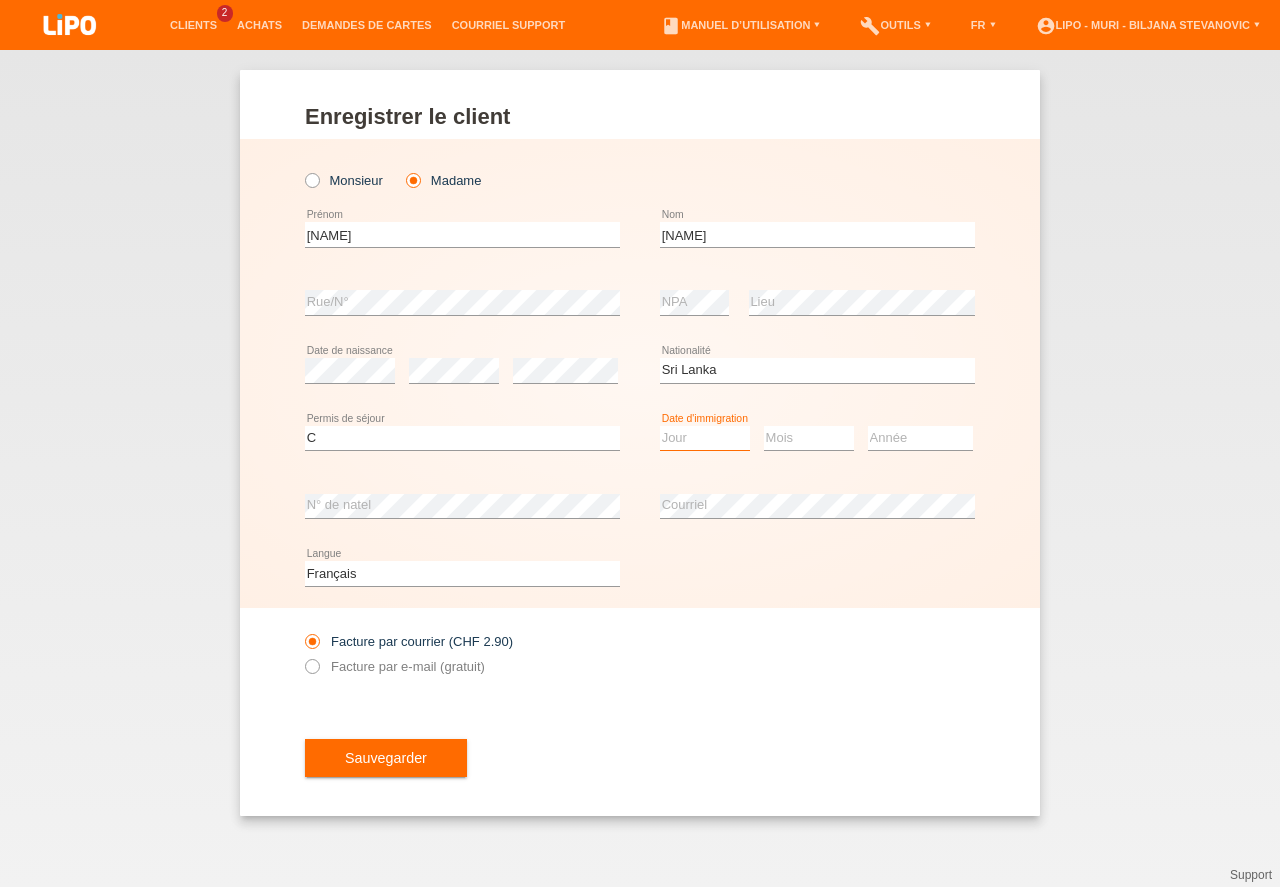click on "Jour
01
02
03
04
05
06
07
08
09
10 11" at bounding box center (705, 438) 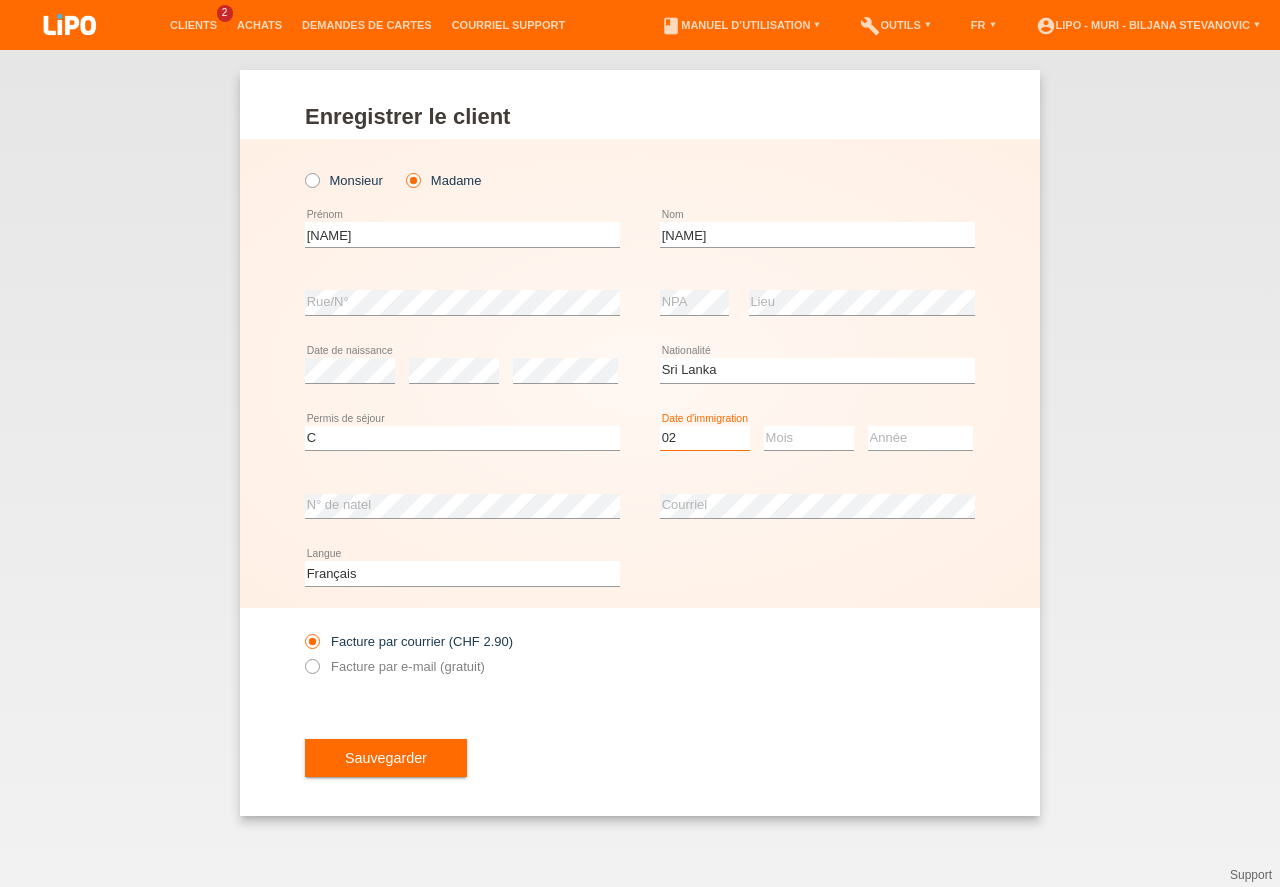 click on "02" at bounding box center [0, 0] 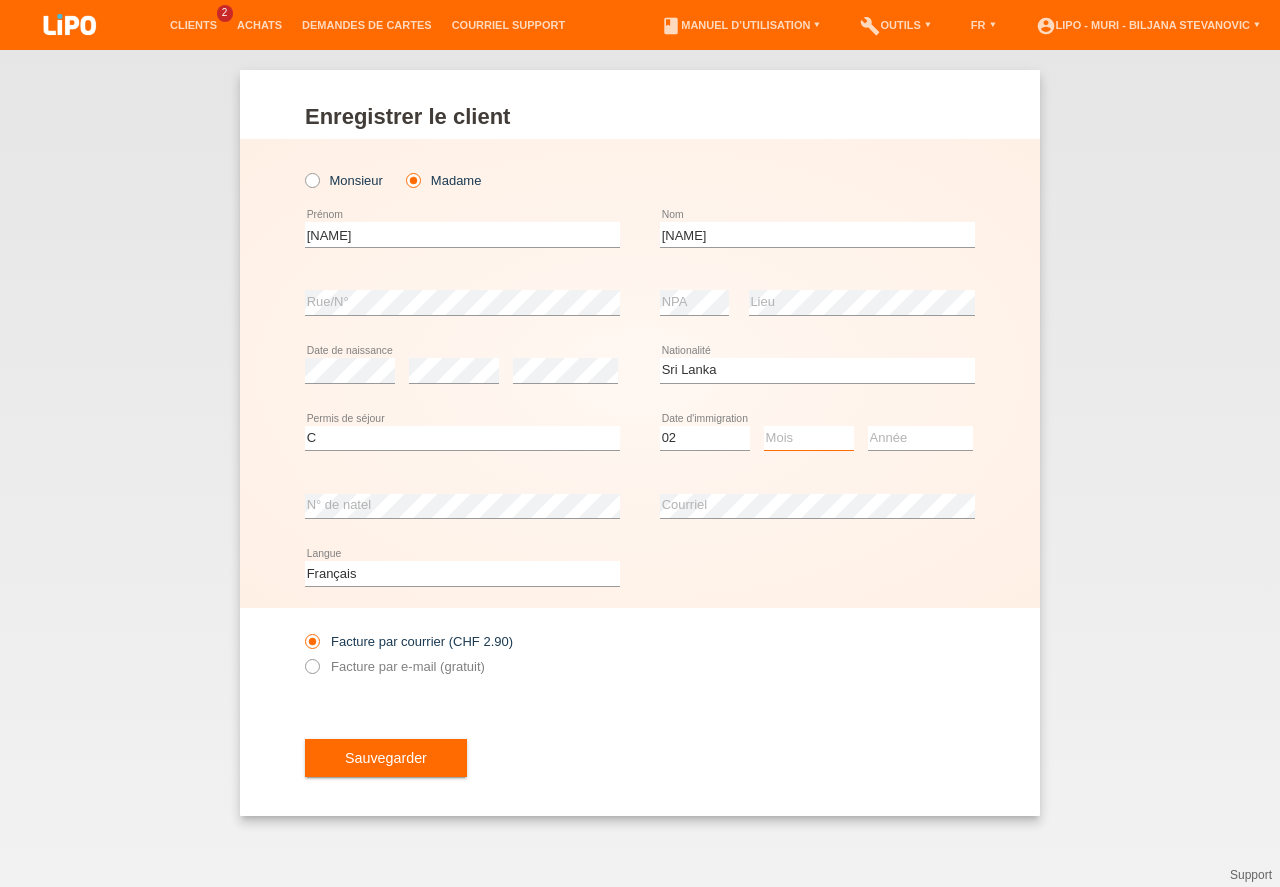 click on "Mois
01
02
03
04
05
06
07
08
09
10 11" at bounding box center [809, 438] 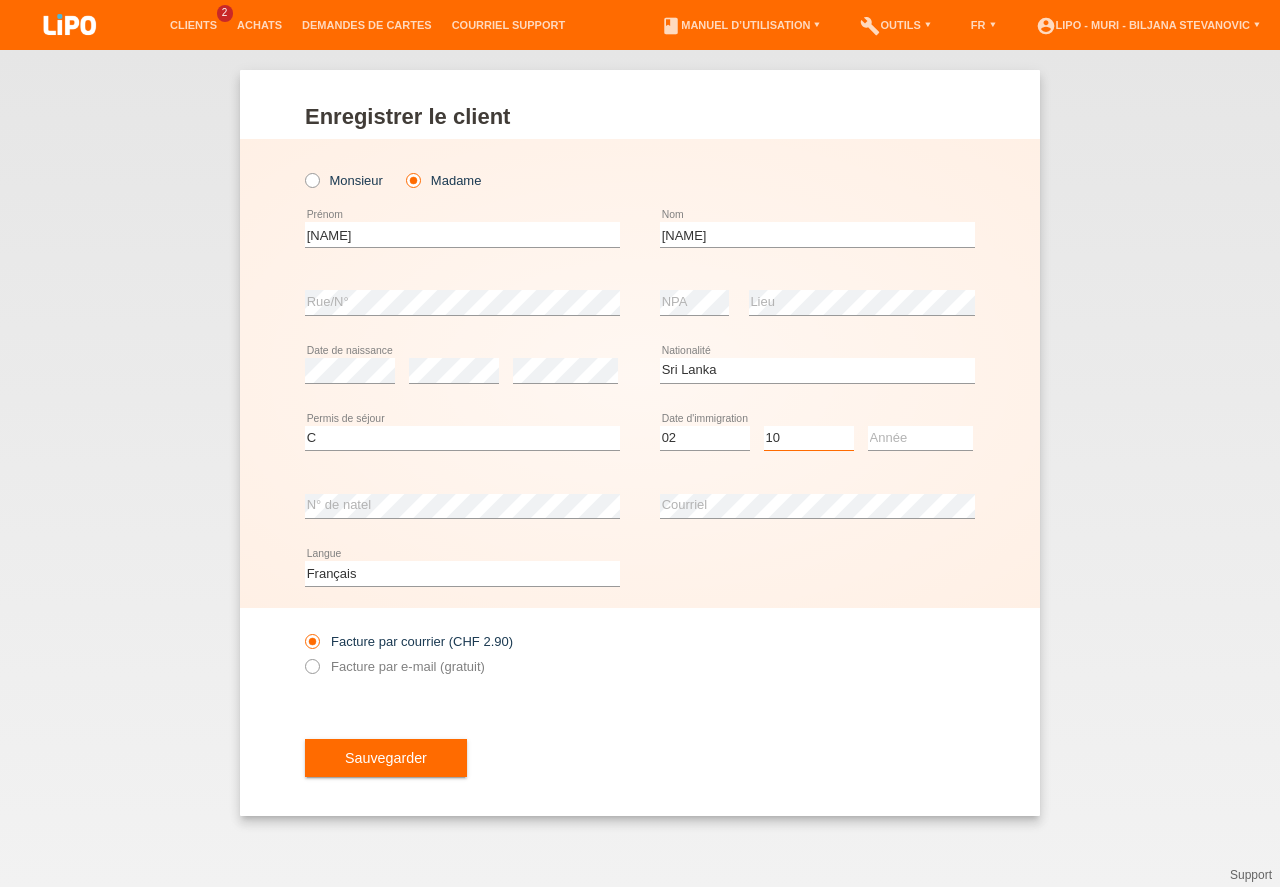 click on "10" at bounding box center [0, 0] 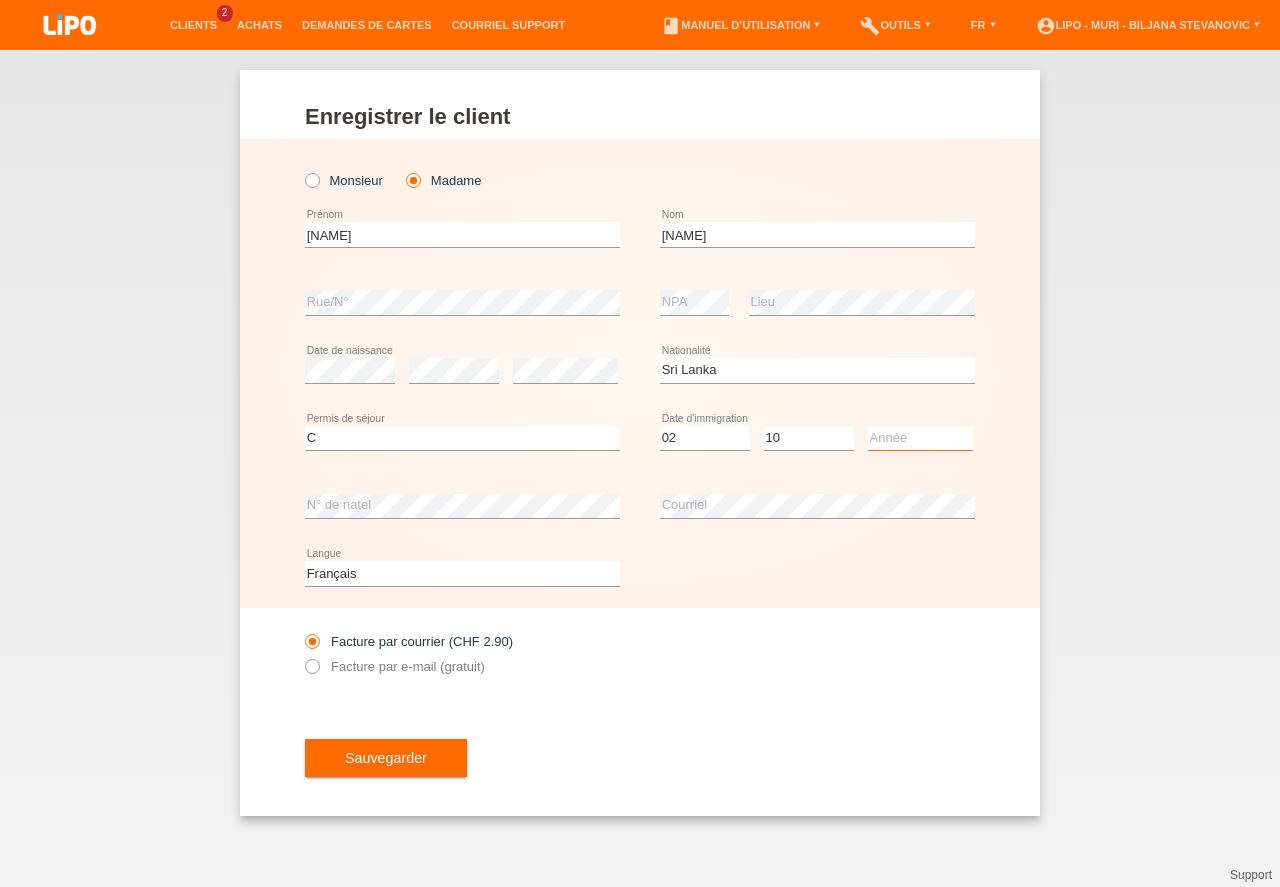 click on "Année
2025
2024
2023
2022
2021
2020
2019
2018
2017 2016 2015 2014 2013 2012 2011 2010 2009 2008 2007 2006 2005 2004 2003 2002 2001" at bounding box center [920, 438] 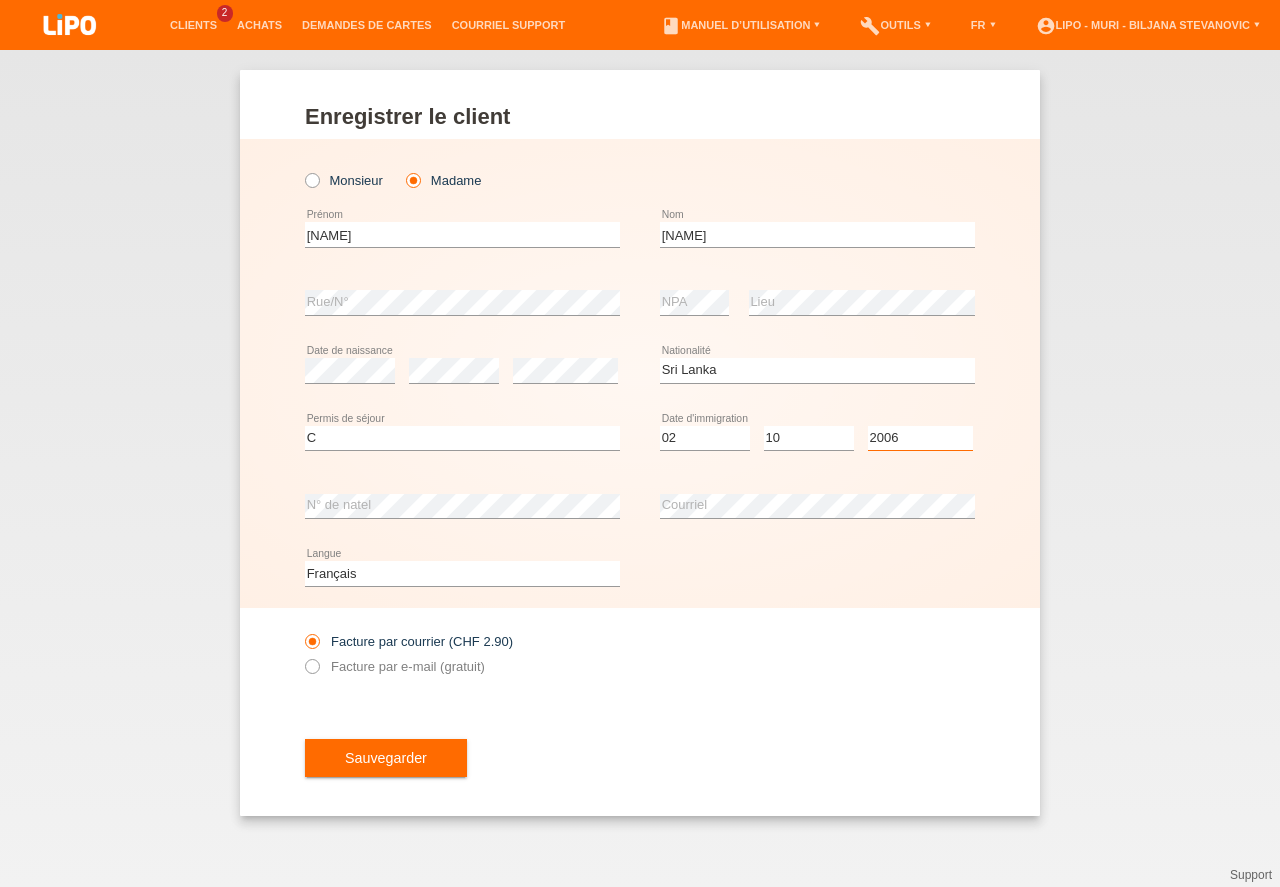 click on "2006" at bounding box center [0, 0] 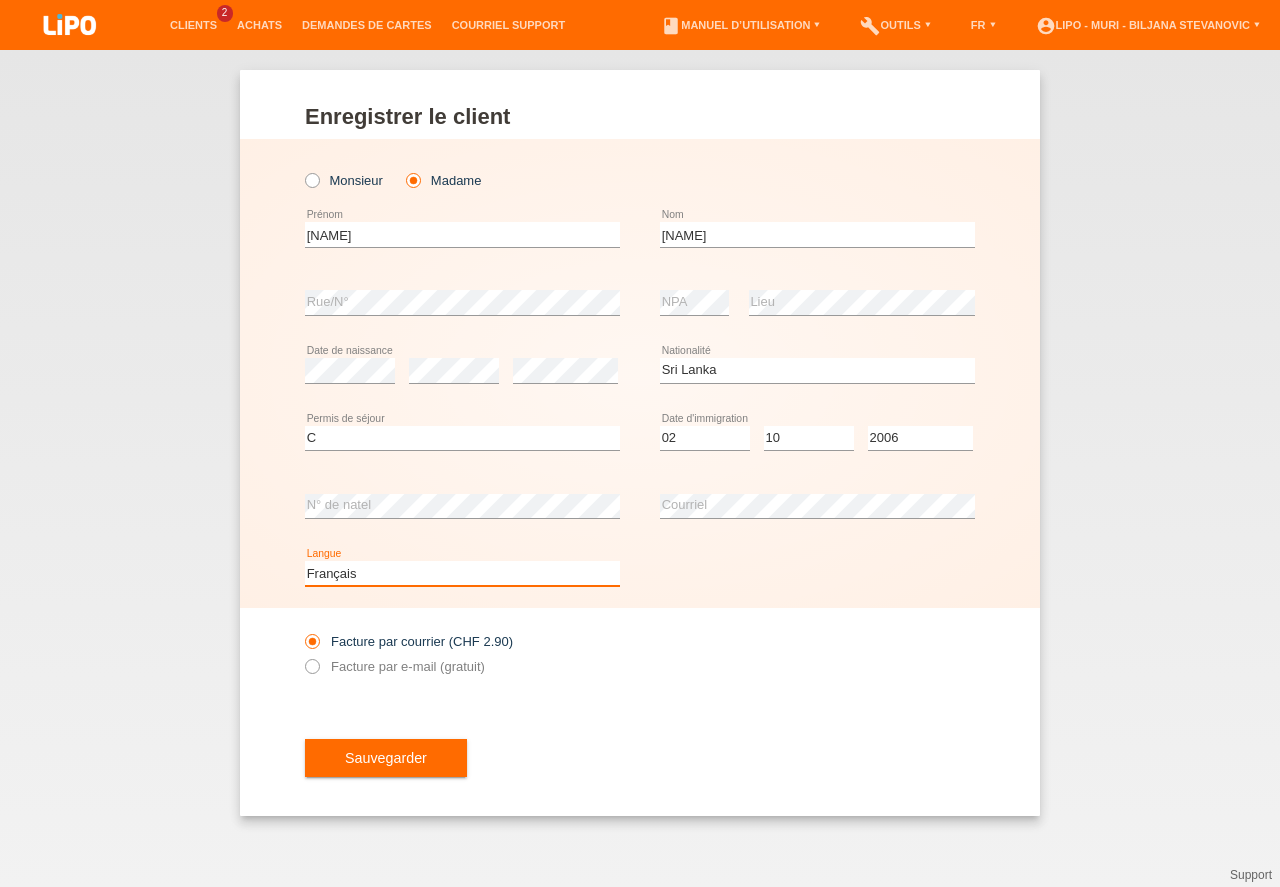 click on "Deutsch
Français
Italiano
English" at bounding box center (462, 573) 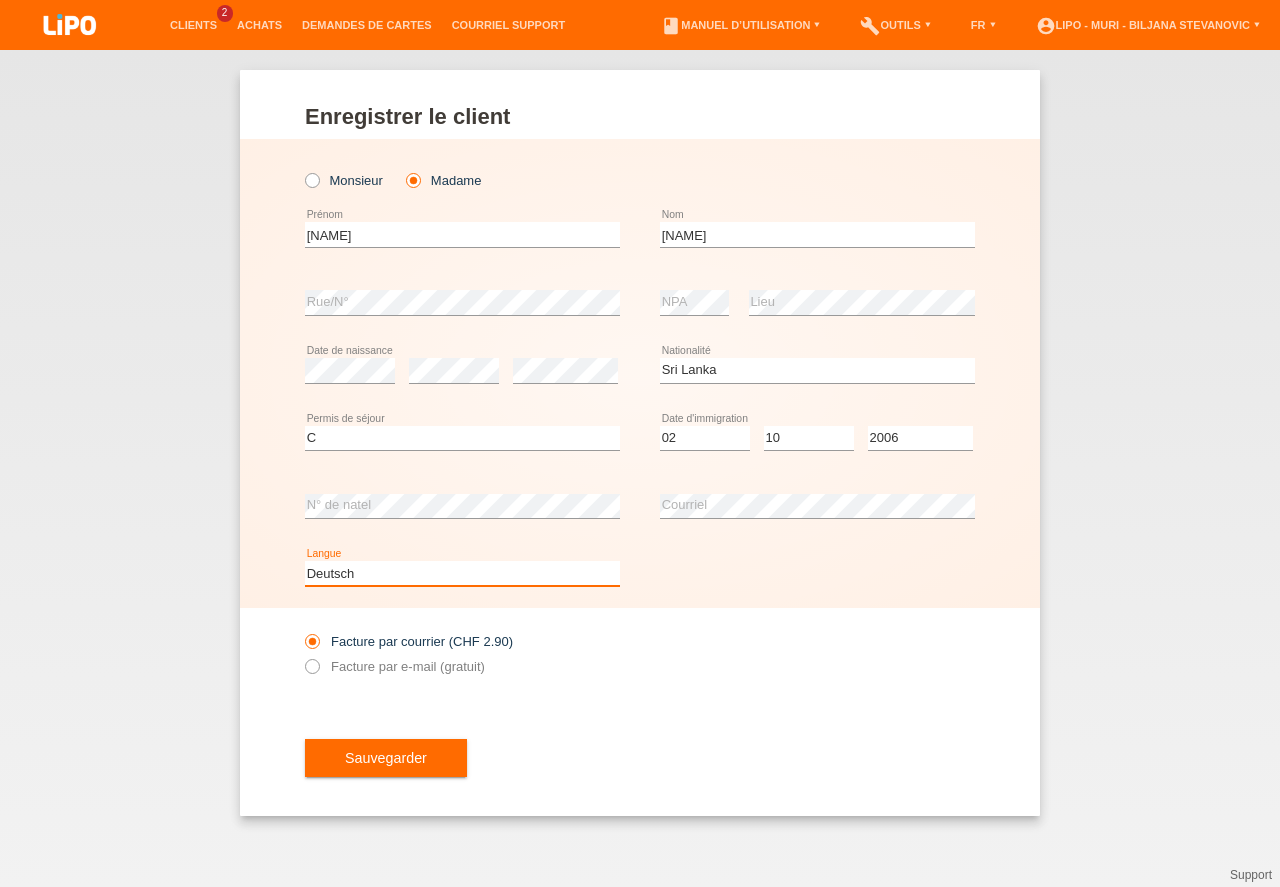 click on "Deutsch" at bounding box center [0, 0] 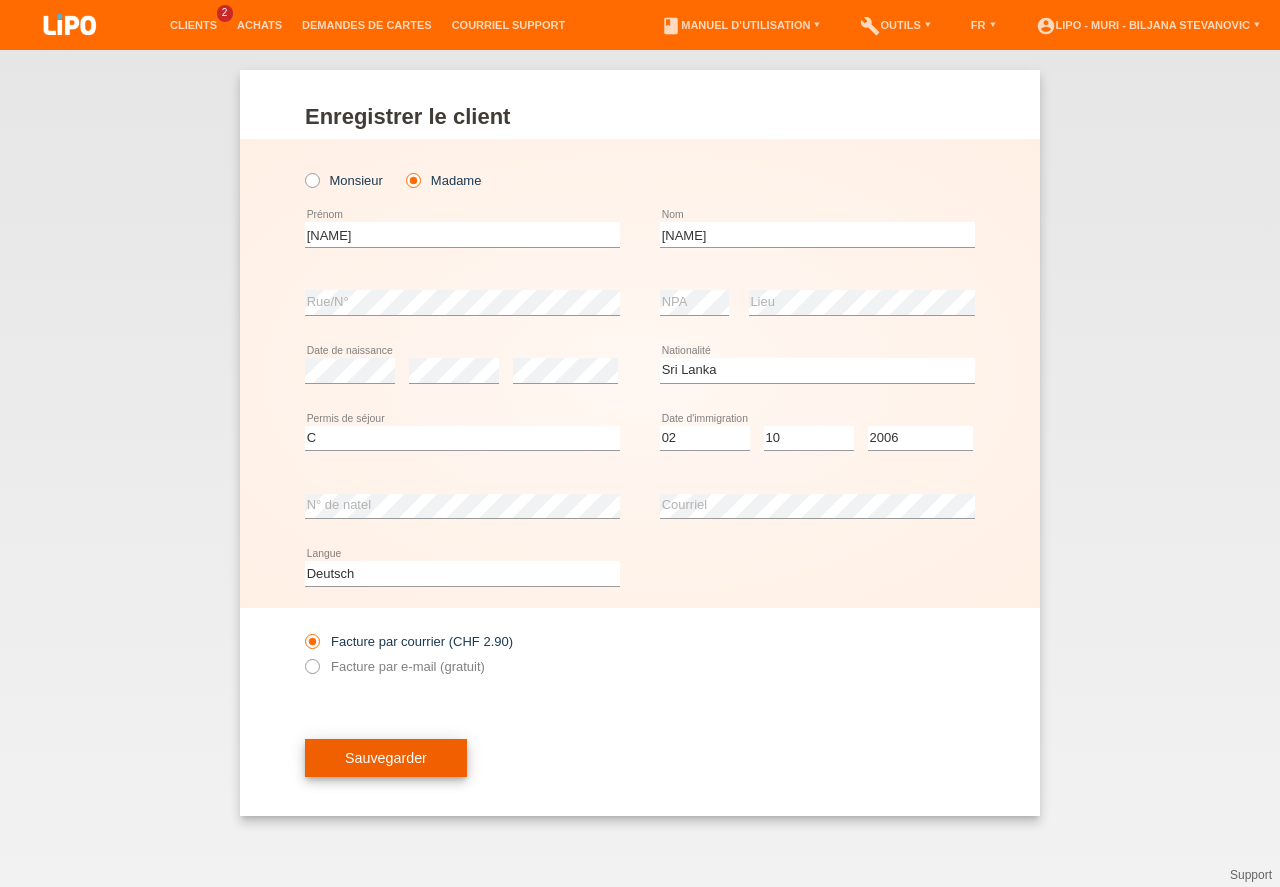 click on "Sauvegarder" at bounding box center [386, 758] 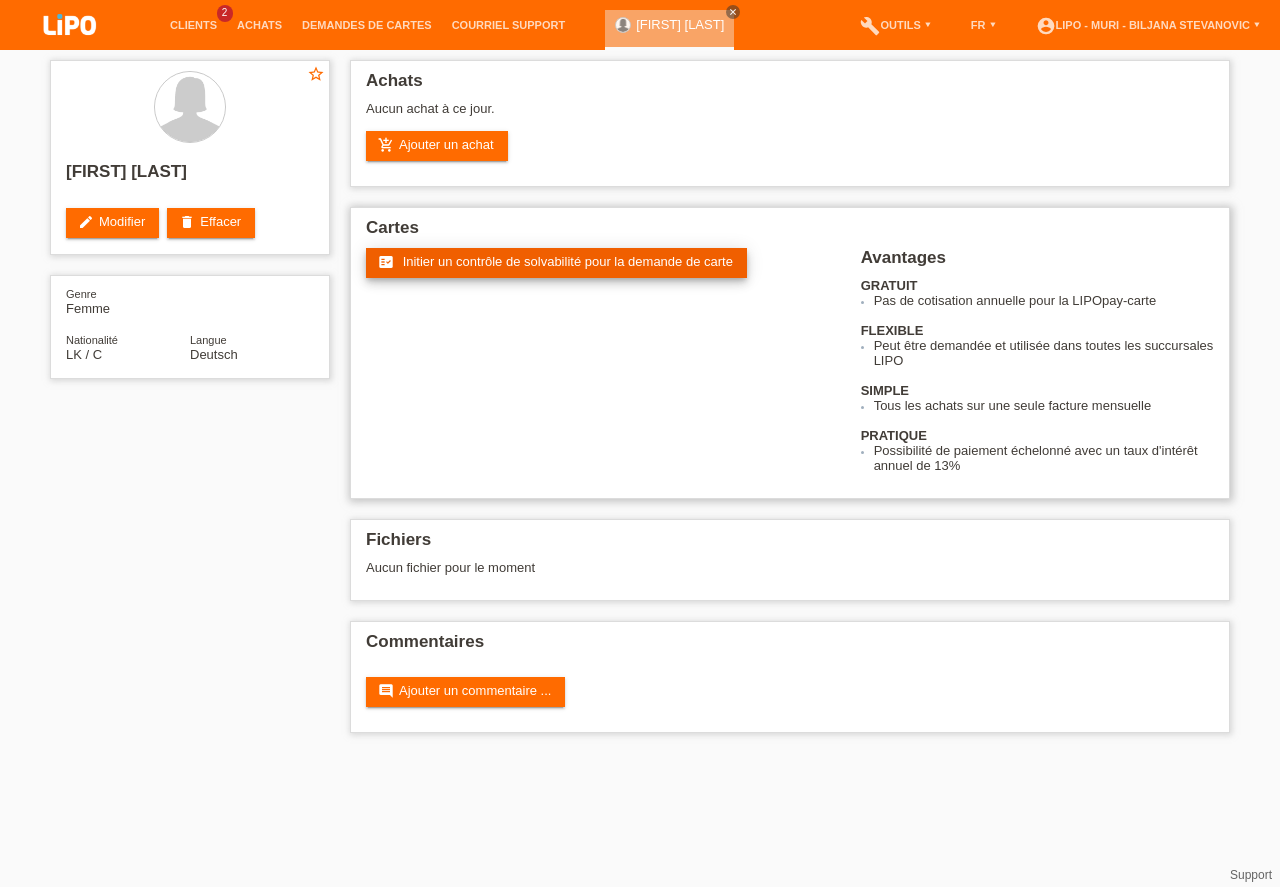 scroll, scrollTop: 0, scrollLeft: 0, axis: both 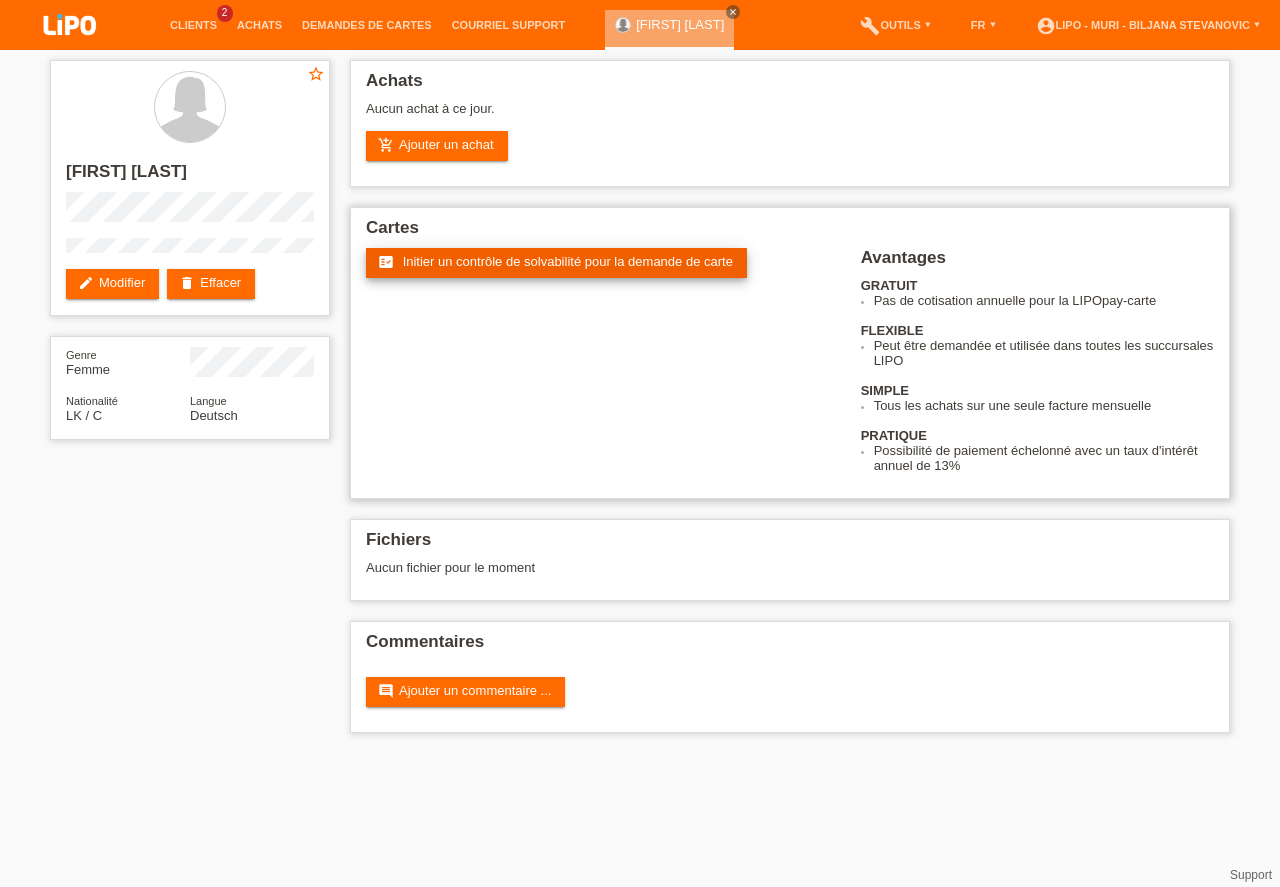 click on "Initier un contrôle de solvabilité pour la demande de carte" at bounding box center [568, 261] 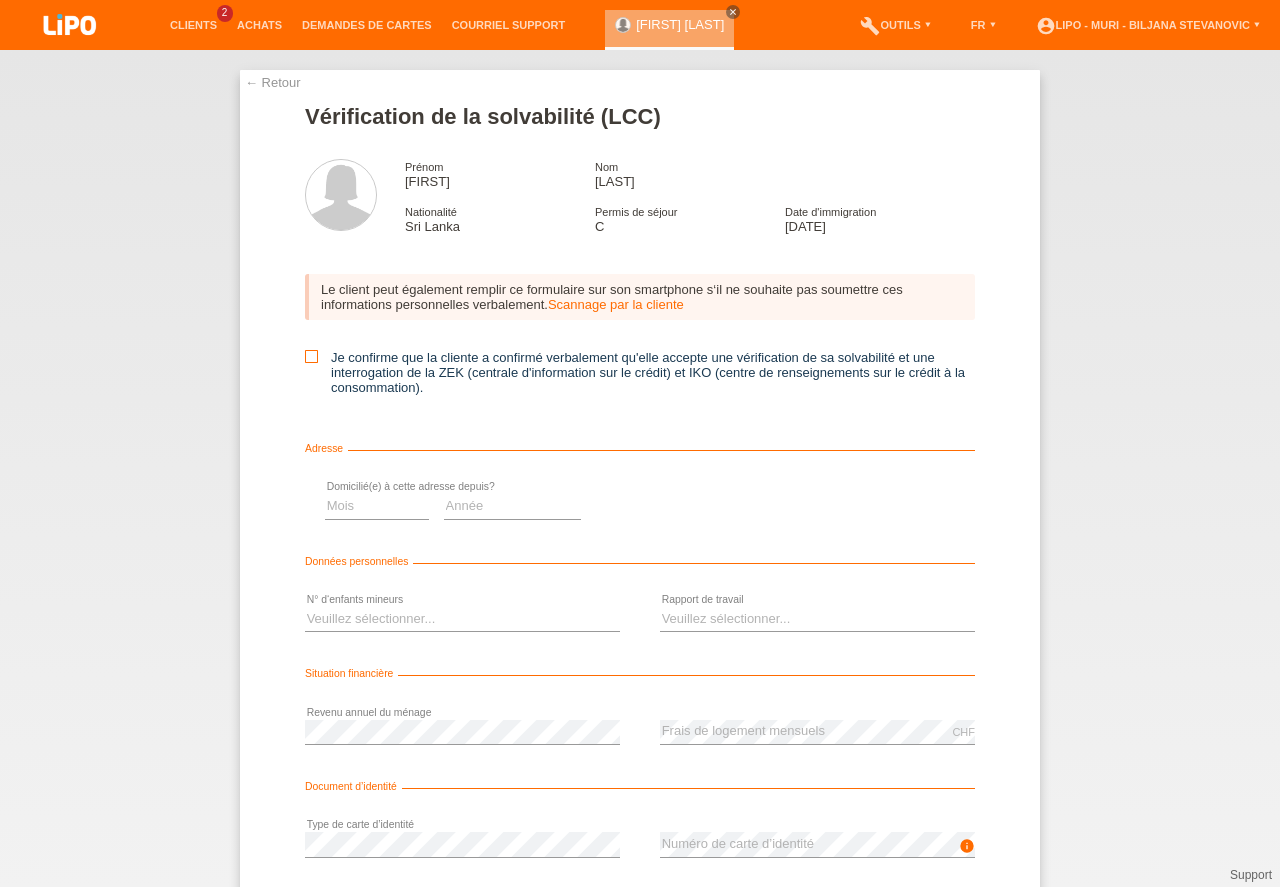 scroll, scrollTop: 0, scrollLeft: 0, axis: both 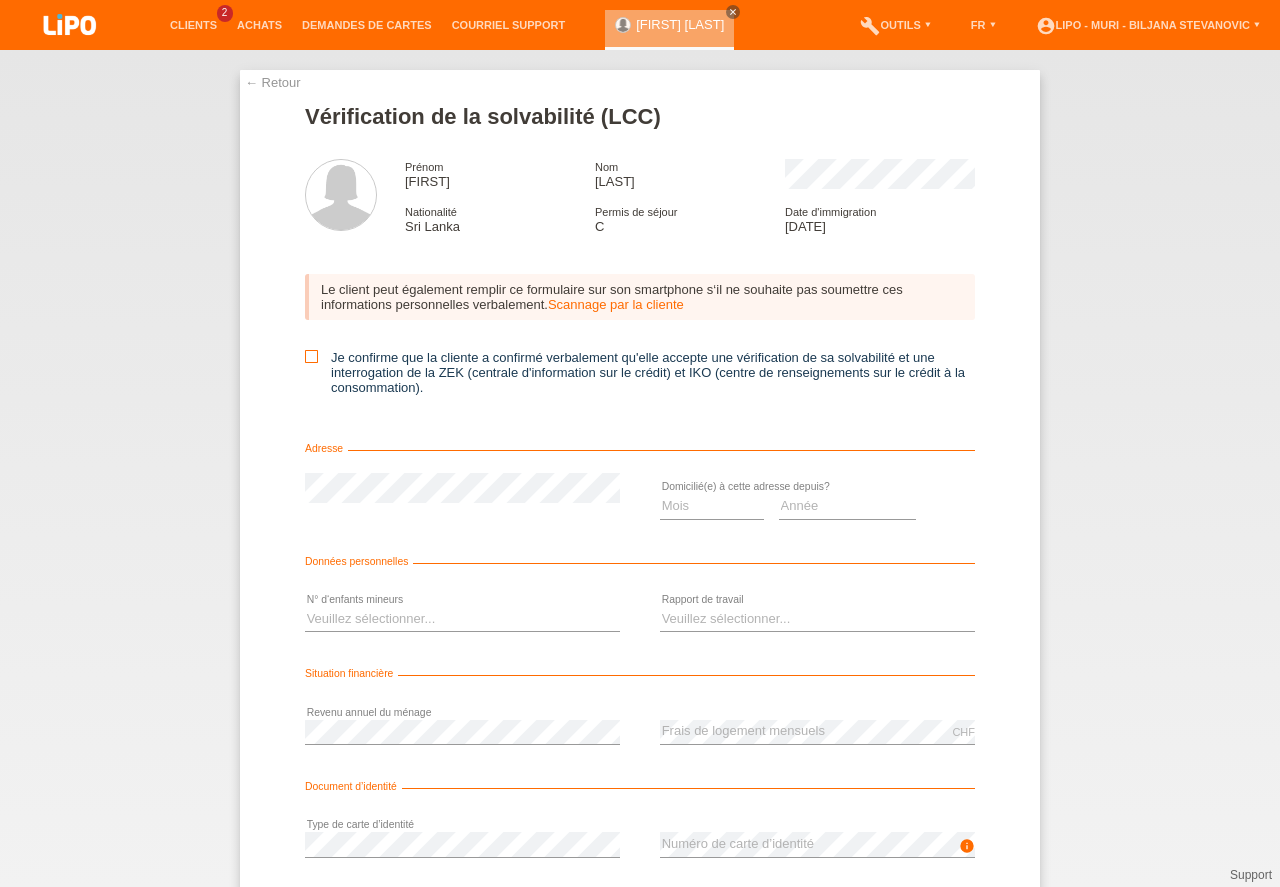 click at bounding box center (311, 356) 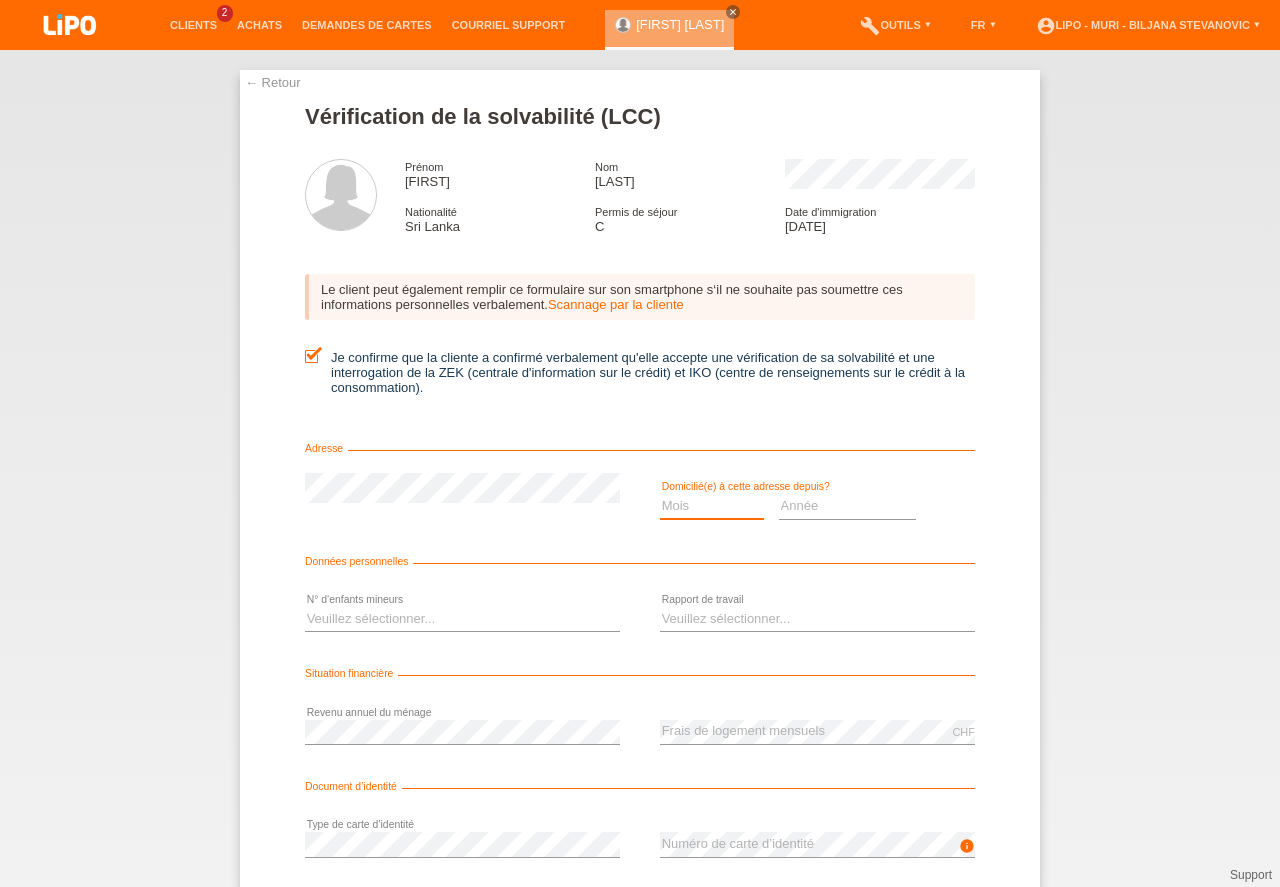 click on "Mois
01
02
03
04
05
06
07
08
09
10" at bounding box center [712, 506] 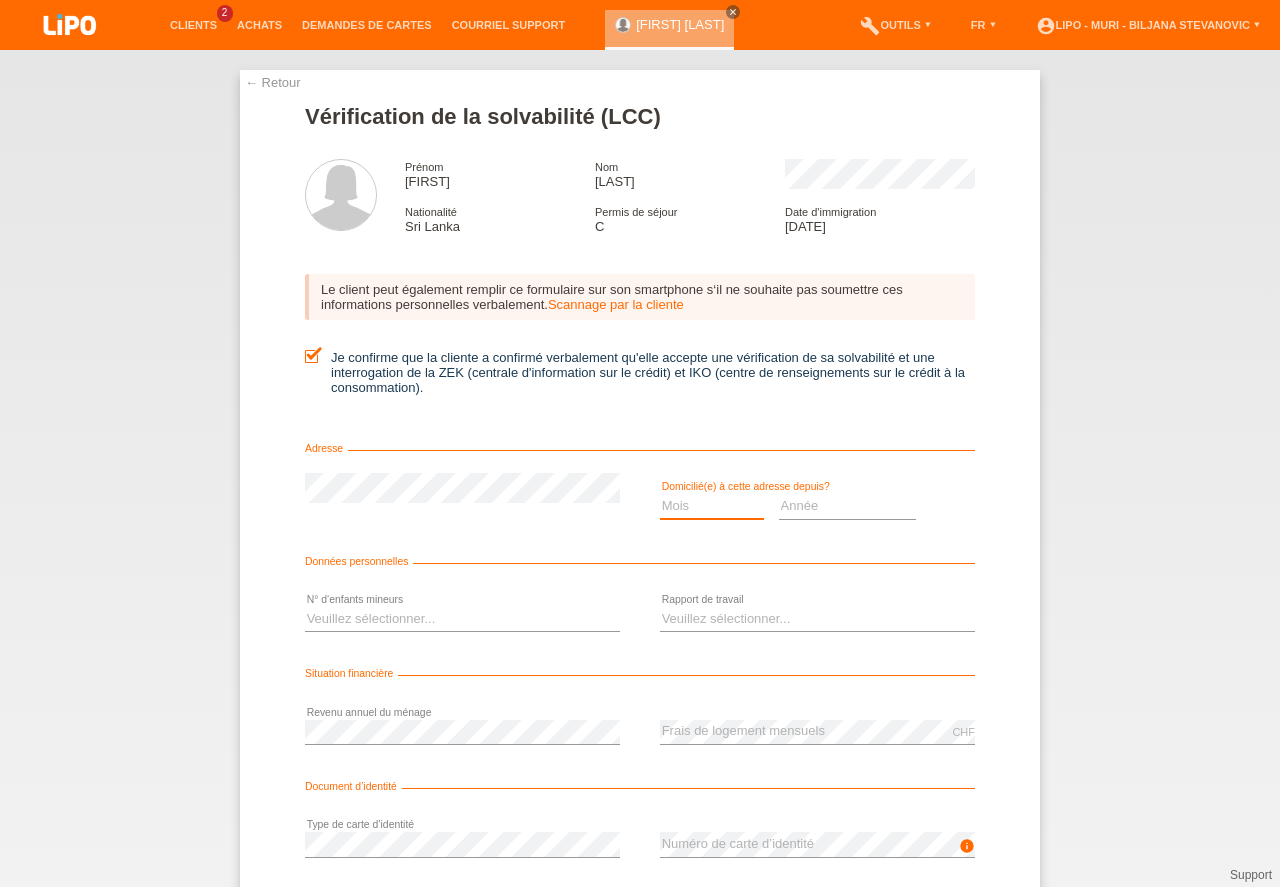 click on "Année
2025
2024
2023
2022
2021
2020
2019
2018
2017
2016 2015 2014 2013 2012 2011 2010 2009 2008 2007 2006 2005 2004 2003" at bounding box center [848, 506] 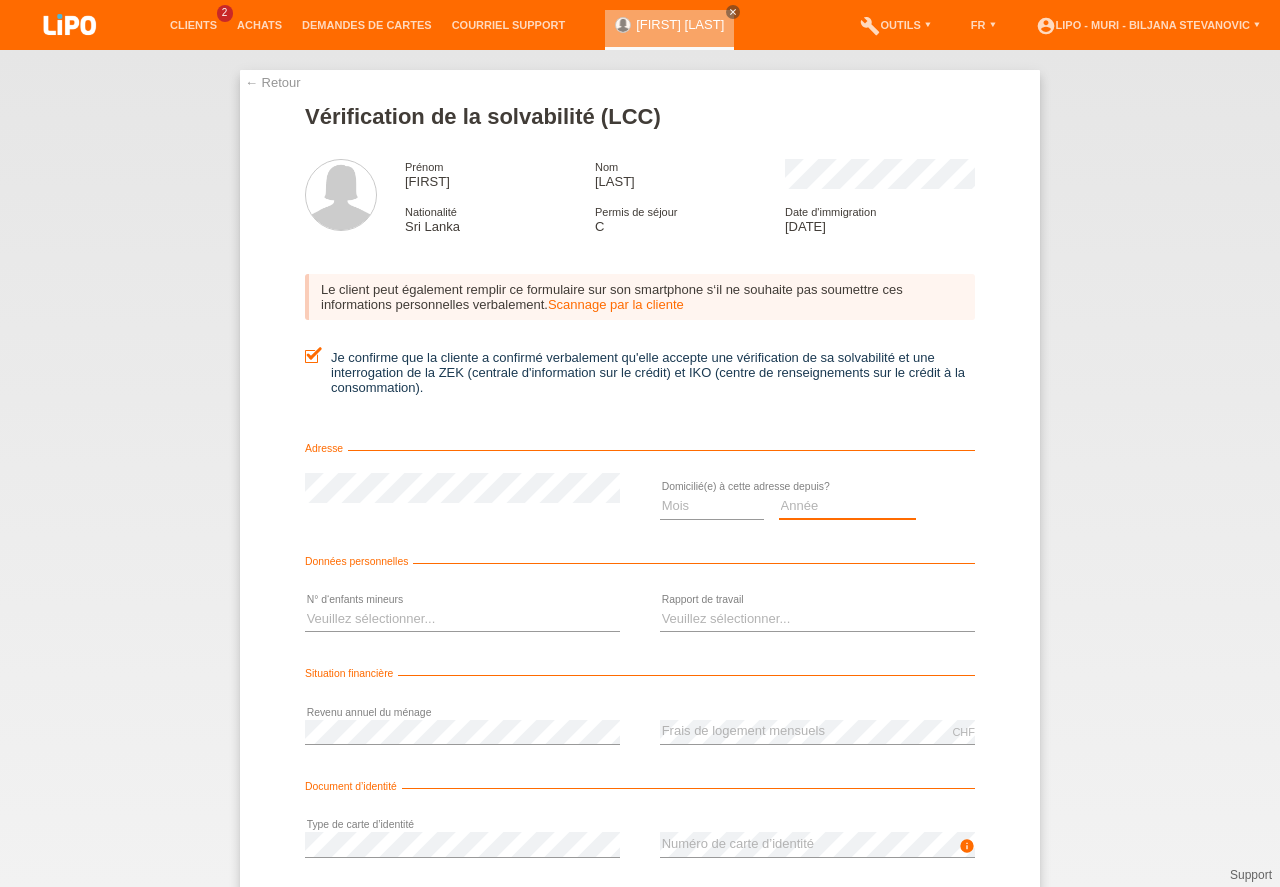 click on "Année
2025
2024
2023
2022
2021
2020
2019
2018
2017
2016 2015 2014 2013 2012 2011 2010 2009 2008 2007 2006 2005 2004 2003" at bounding box center [848, 506] 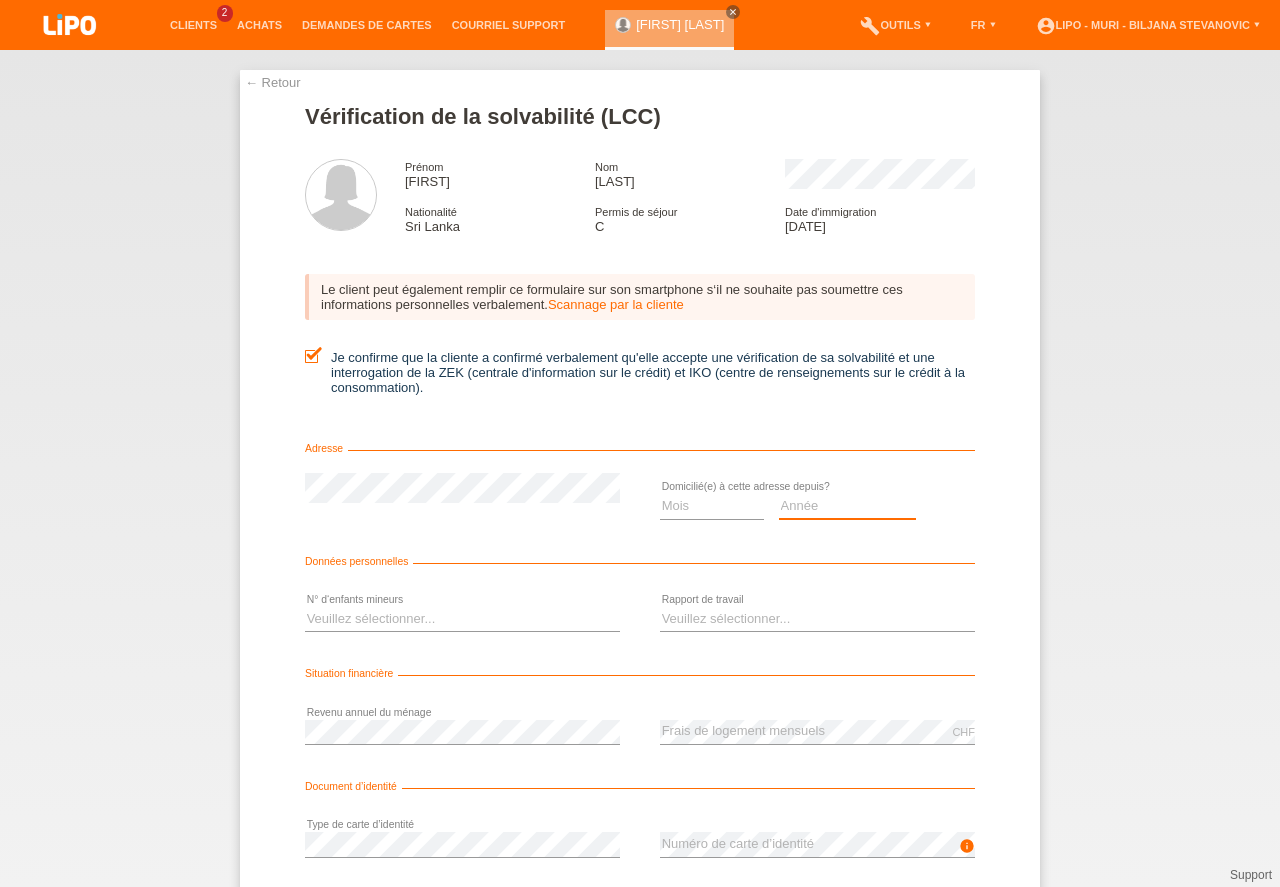 scroll, scrollTop: 0, scrollLeft: 0, axis: both 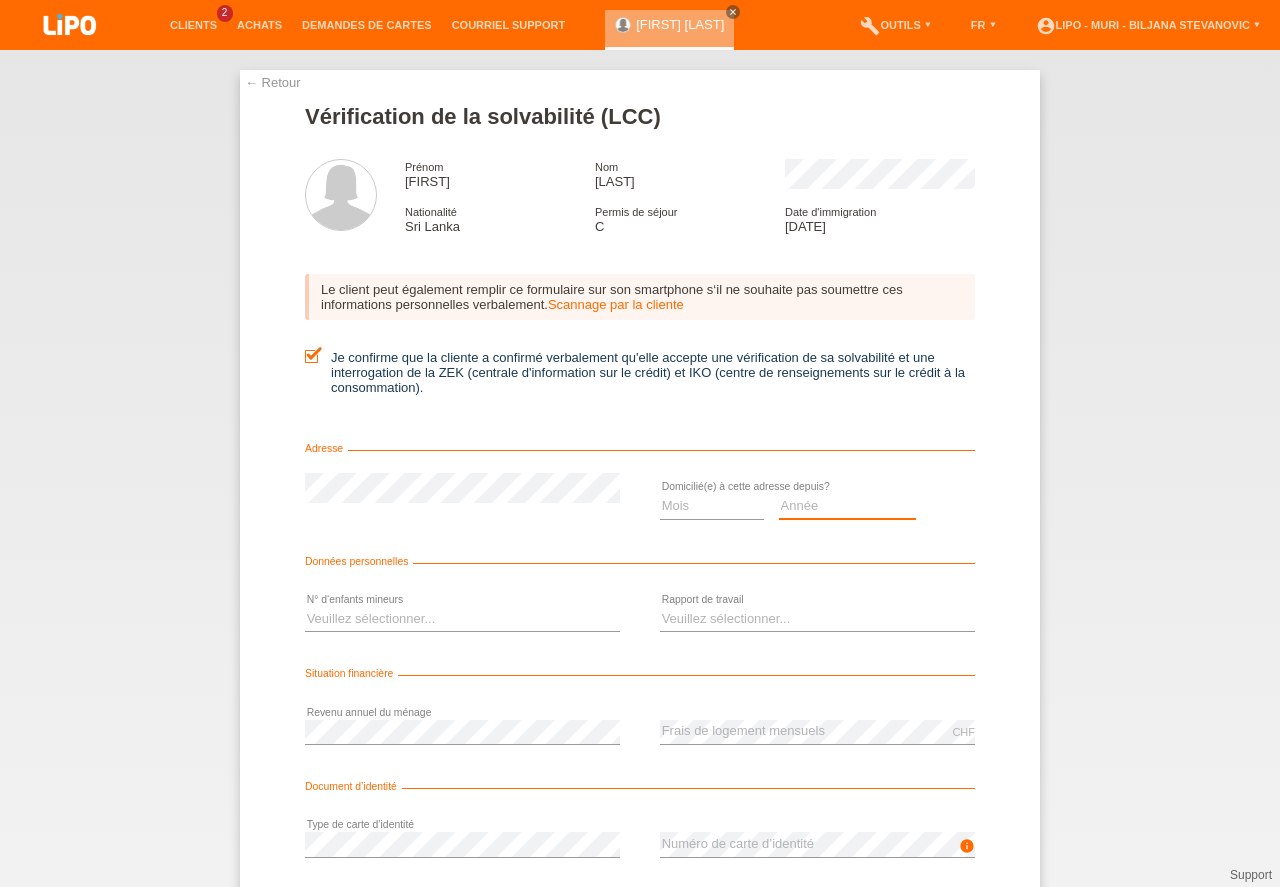 select on "2006" 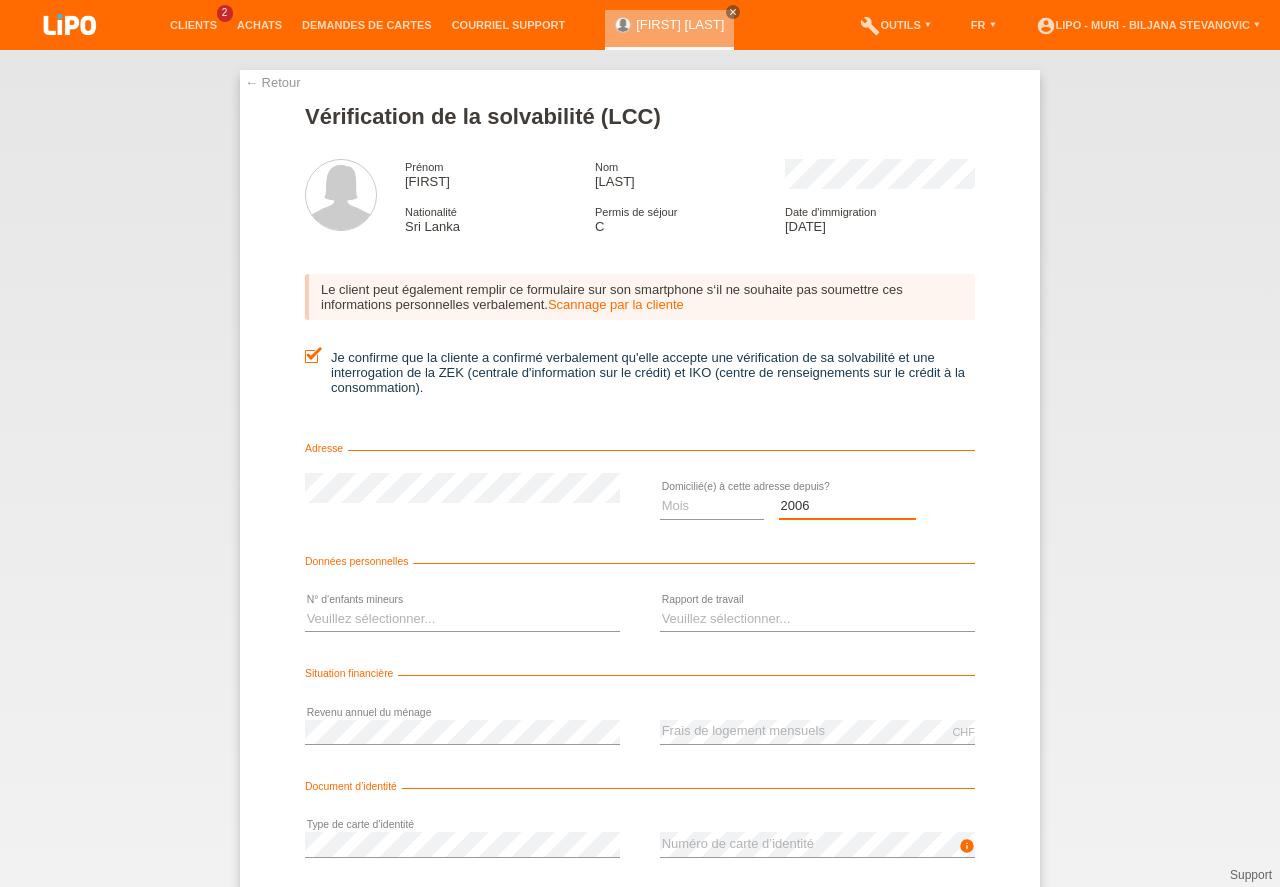 click on "2006" at bounding box center (0, 0) 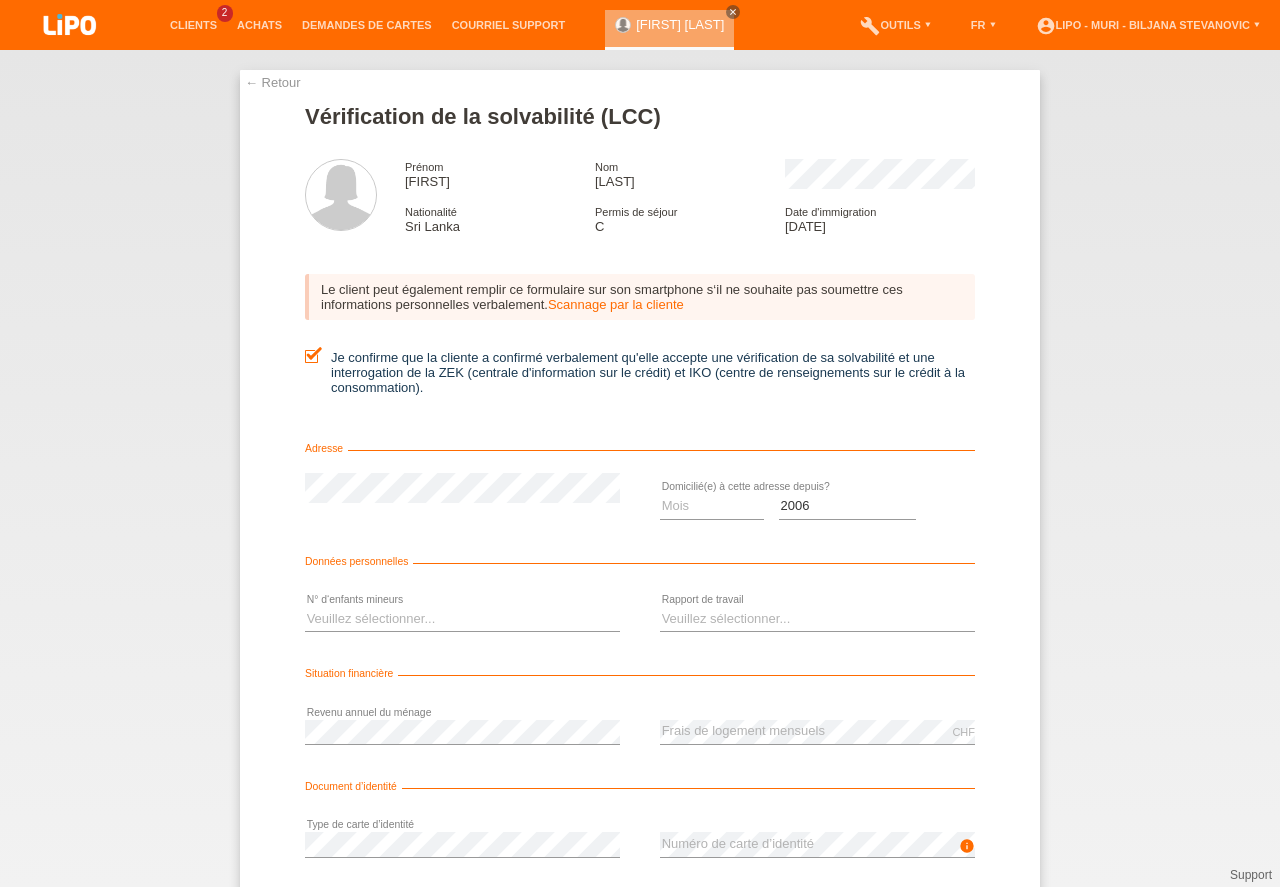click on "Mois
01
02
03
04
05
06
07
08
09
10" at bounding box center (712, 506) 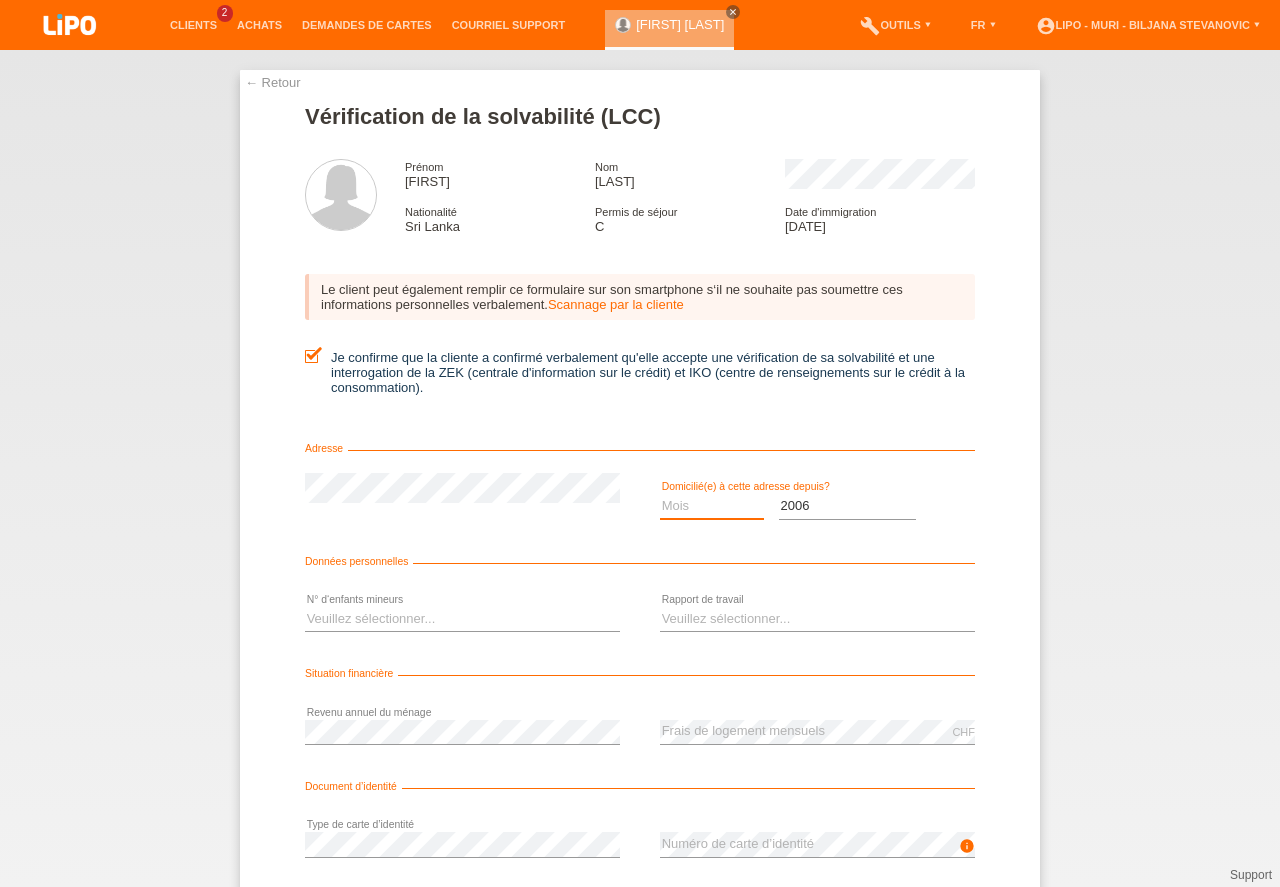 click on "Mois
01
02
03
04
05
06
07
08
09
10" at bounding box center [712, 506] 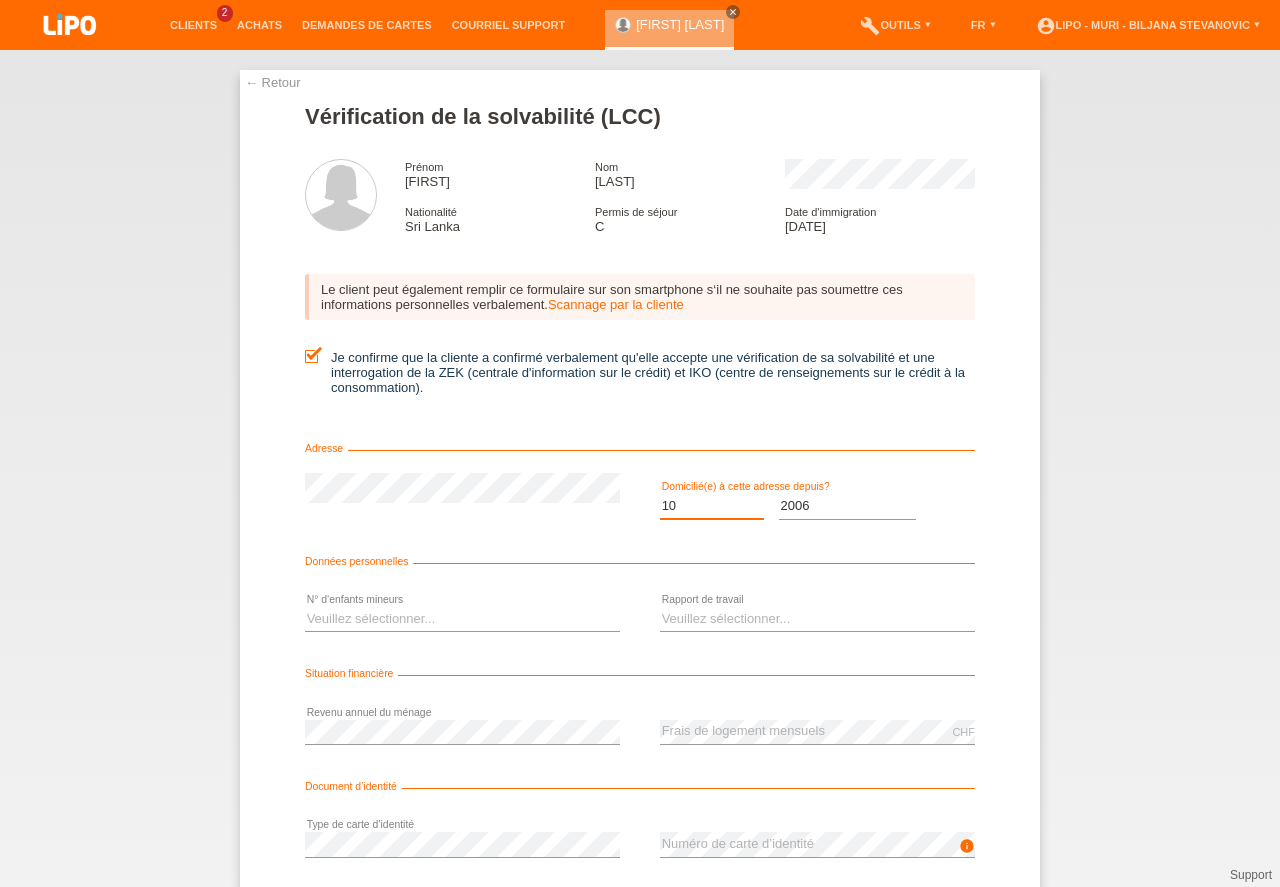 click on "10" at bounding box center (0, 0) 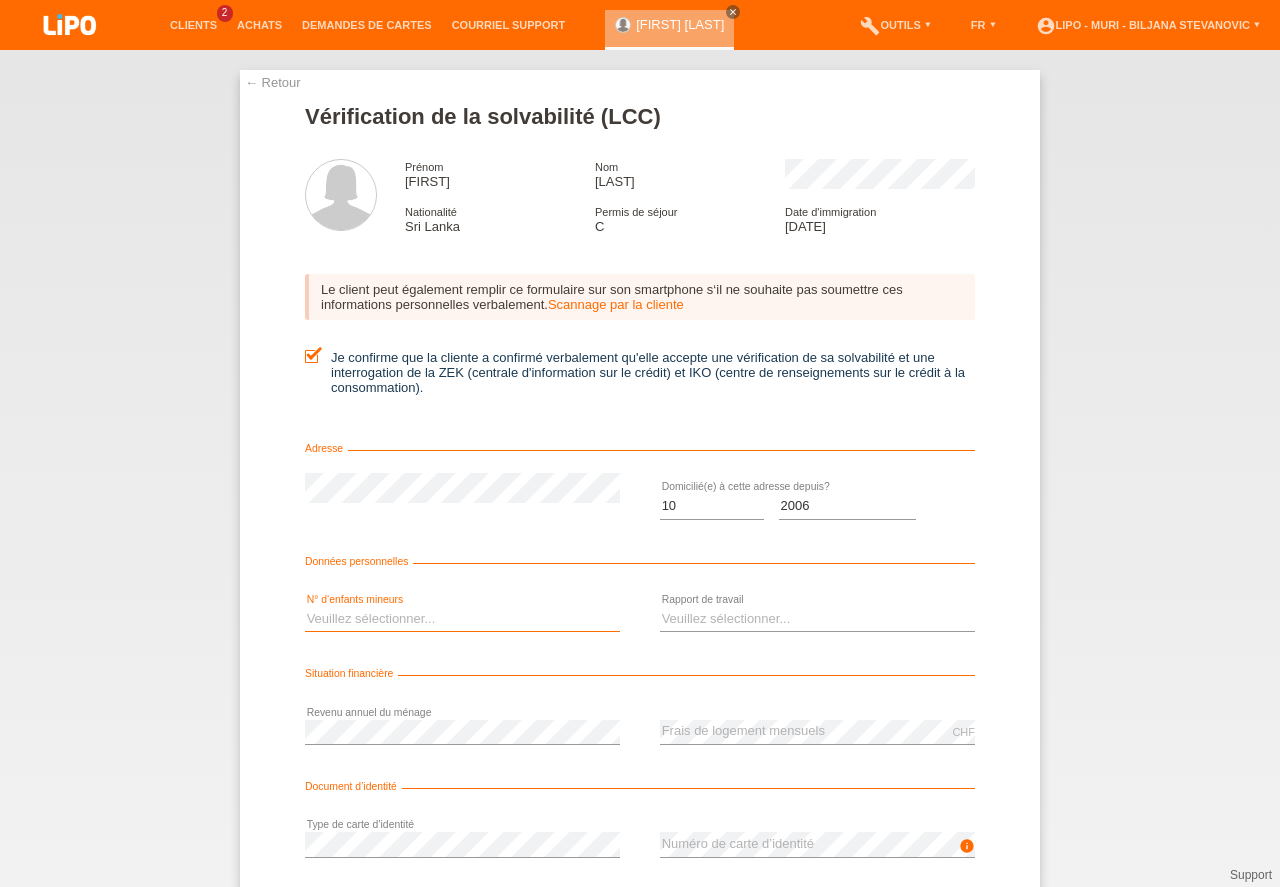 click on "Veuillez sélectionner...
0
1
2
3
4
5
6
7
8
9" at bounding box center (462, 619) 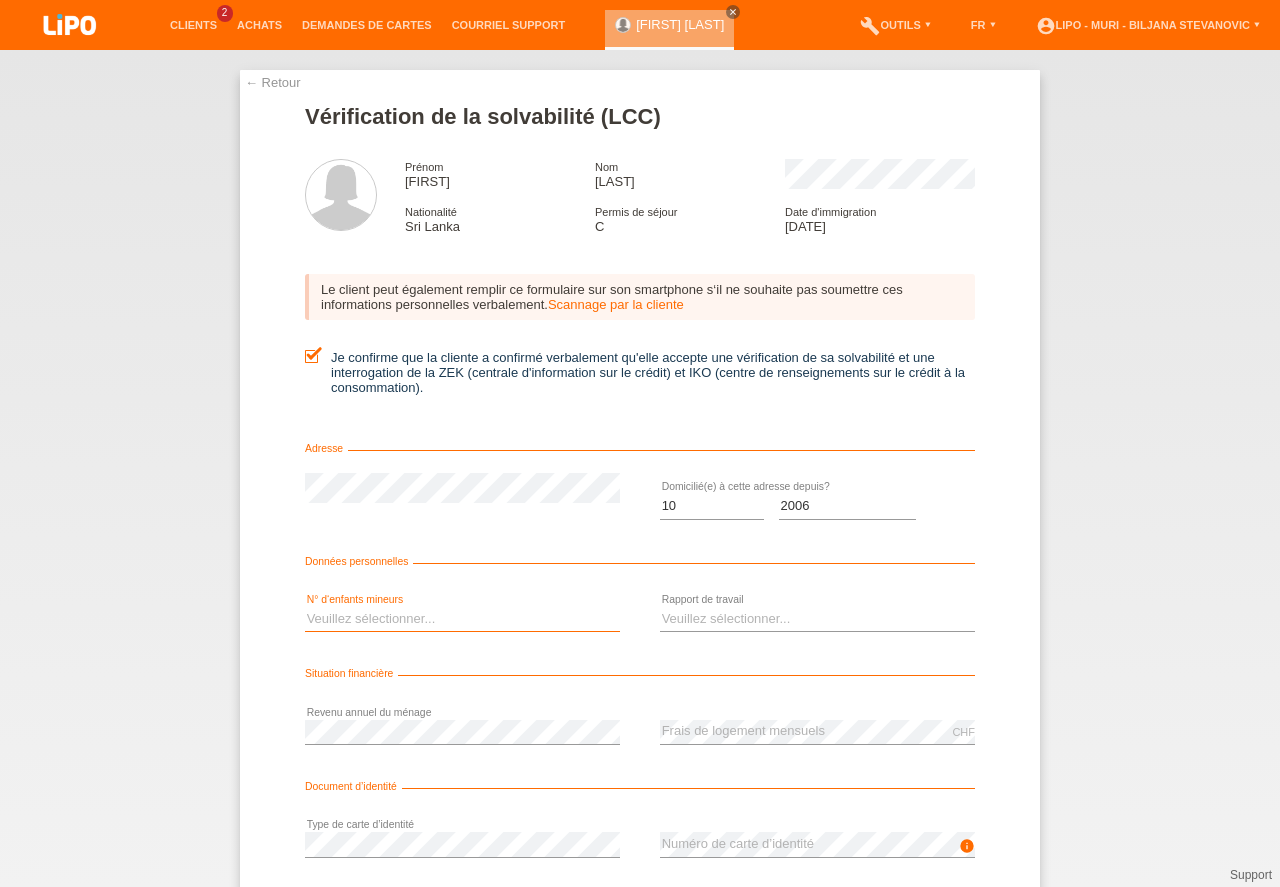 select on "1" 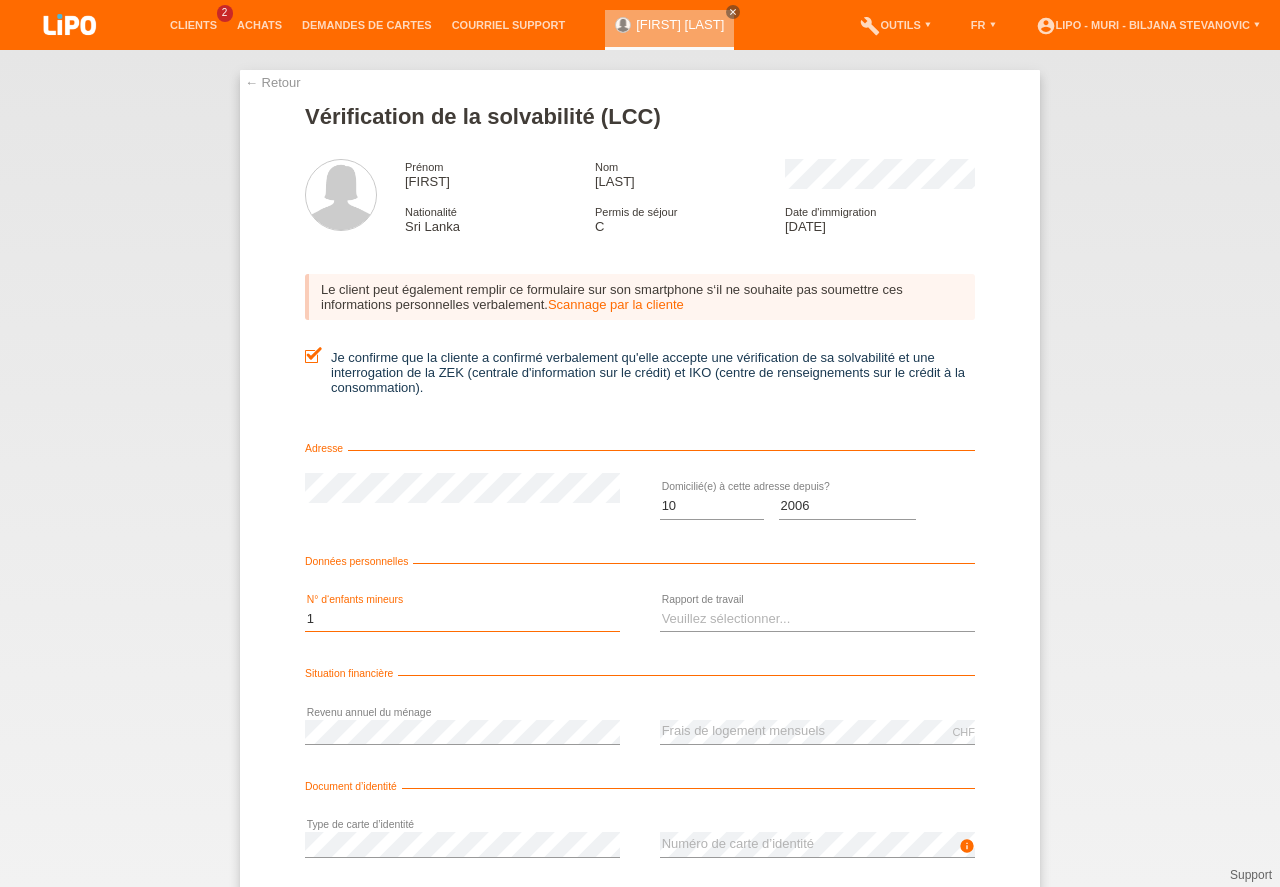 click on "1" at bounding box center [0, 0] 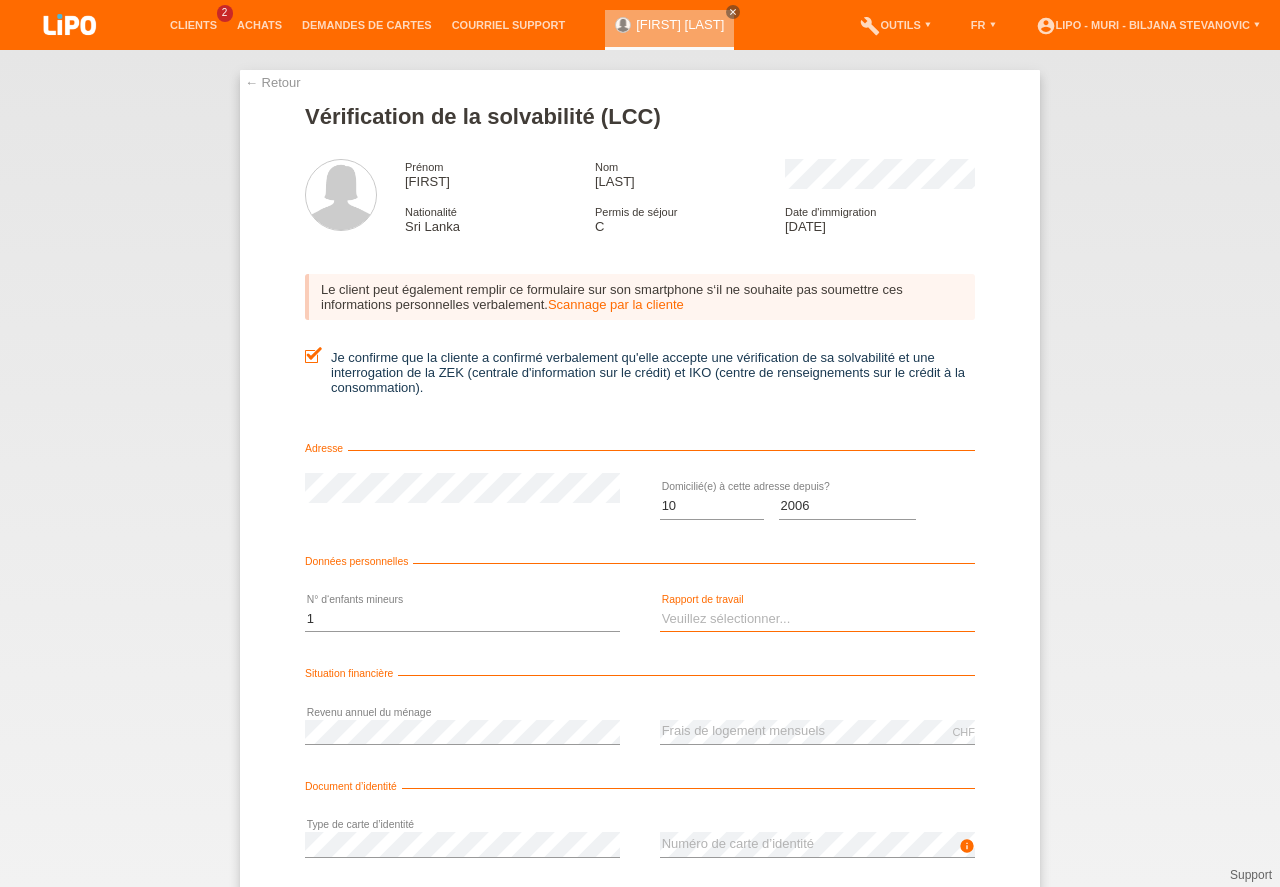 click on "Veuillez sélectionner...
A durée indéterminée
A durée déterminée
Apprenti/étudiant
Retraité(e)
Sans activité lucrative
Femme/homme au foyer
Indépendant(e)" at bounding box center (817, 619) 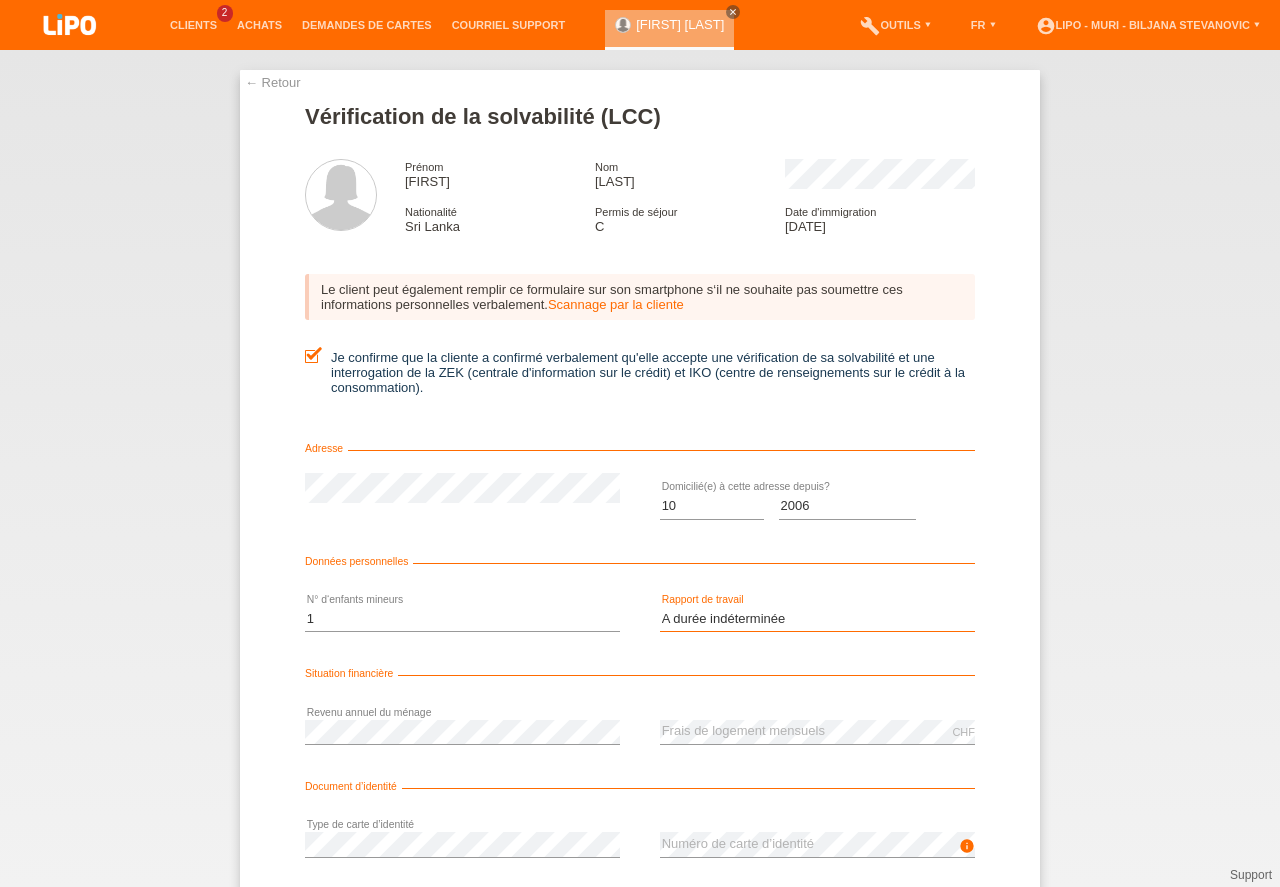 click on "A durée indéterminée" at bounding box center (0, 0) 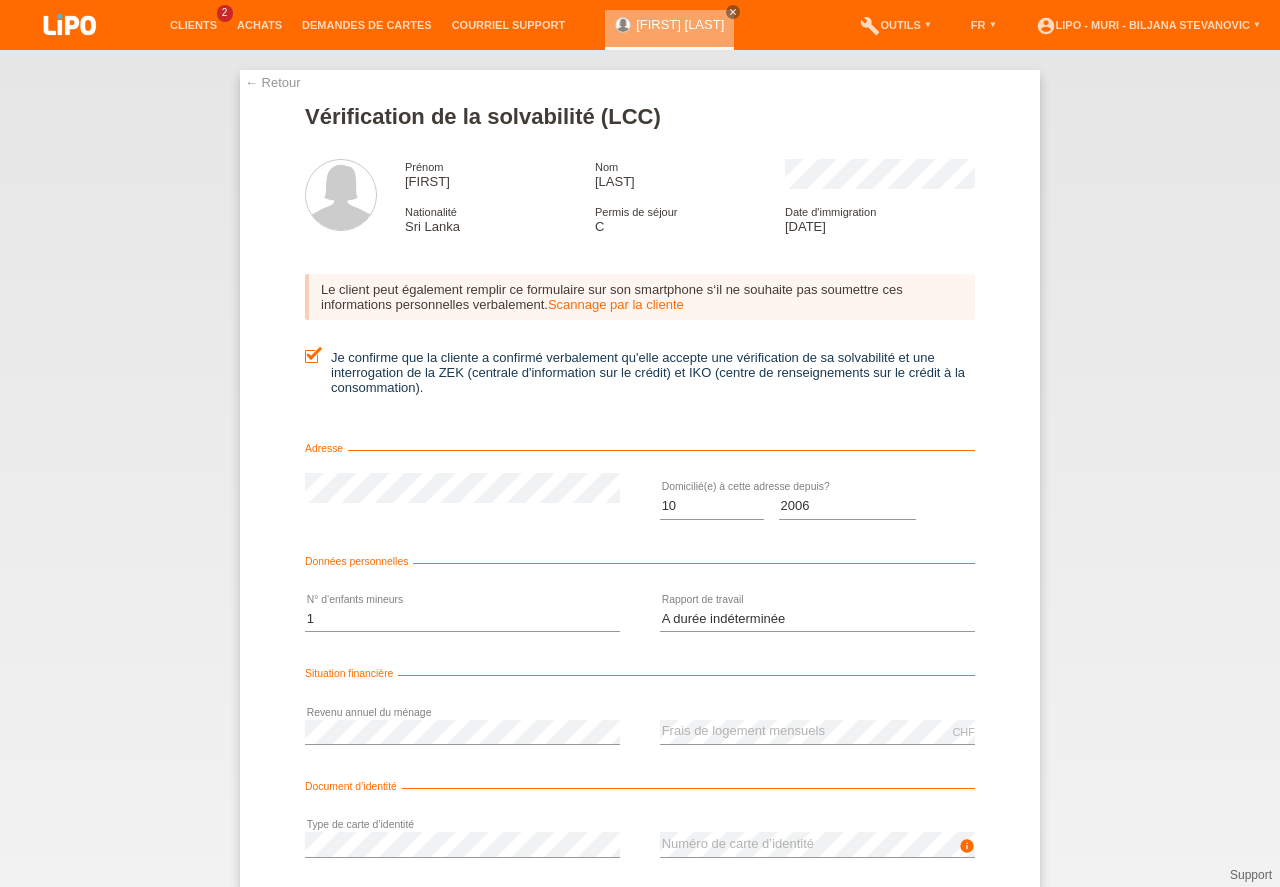 click on "error
Revenu annuel du ménage" at bounding box center [462, 732] 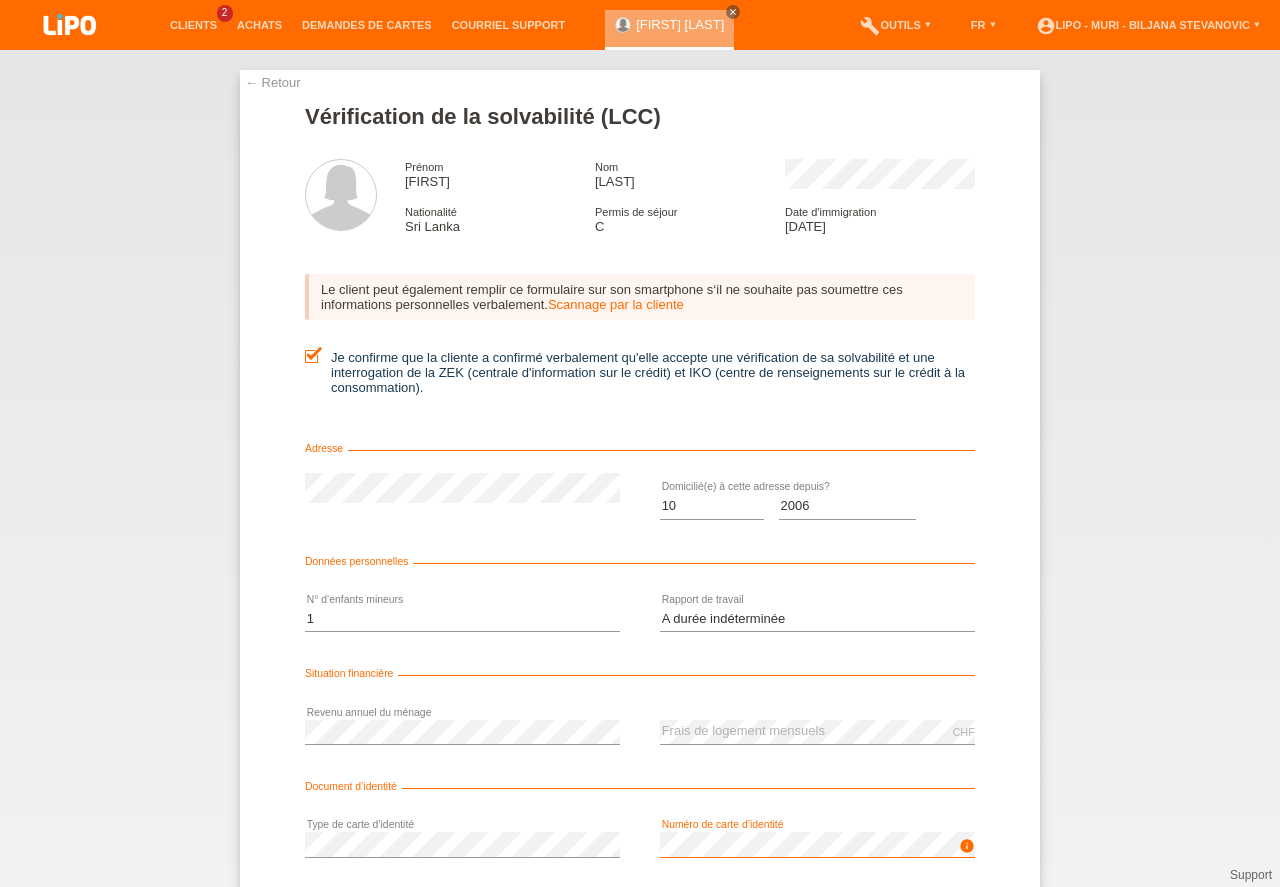 scroll, scrollTop: 132, scrollLeft: 0, axis: vertical 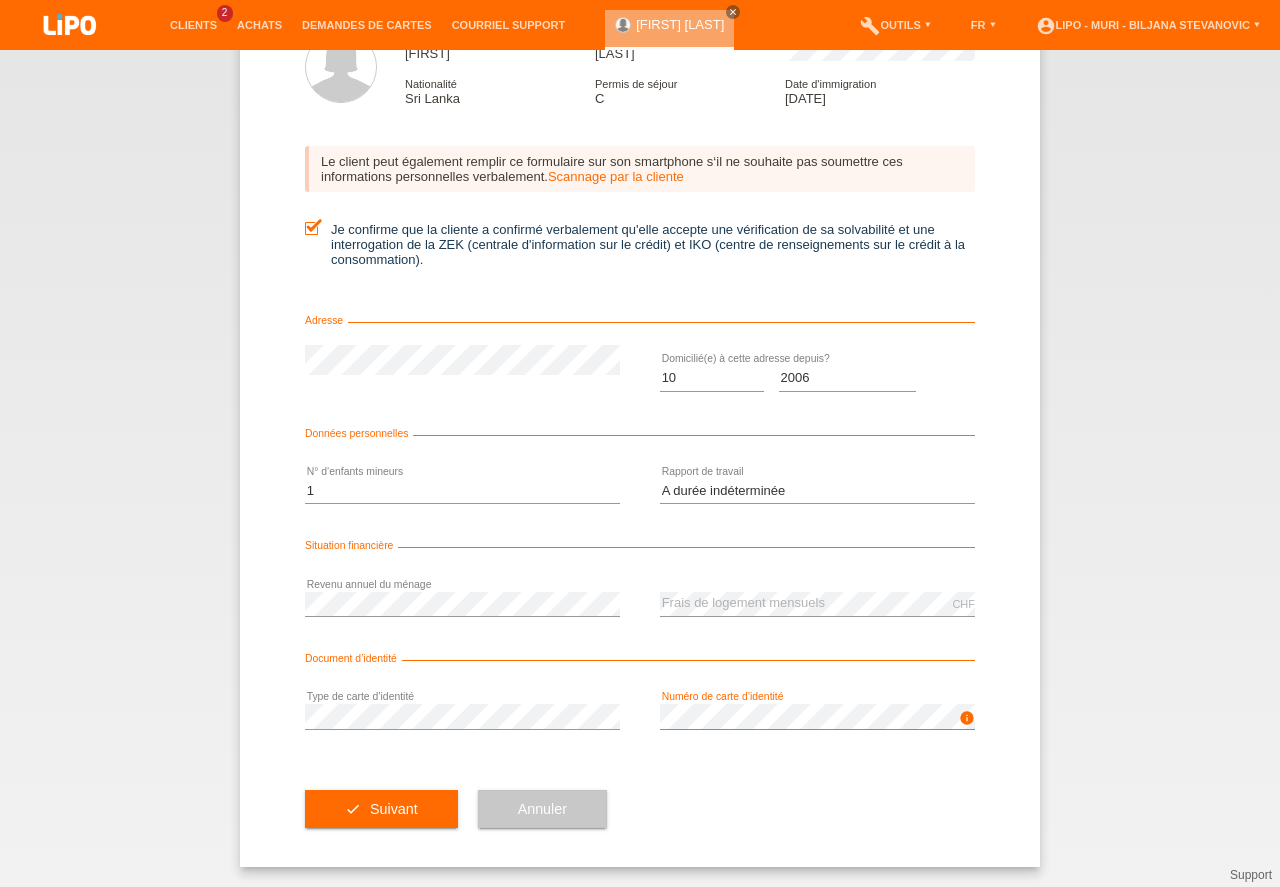 drag, startPoint x: 1274, startPoint y: 732, endPoint x: 1279, endPoint y: 926, distance: 194.06442 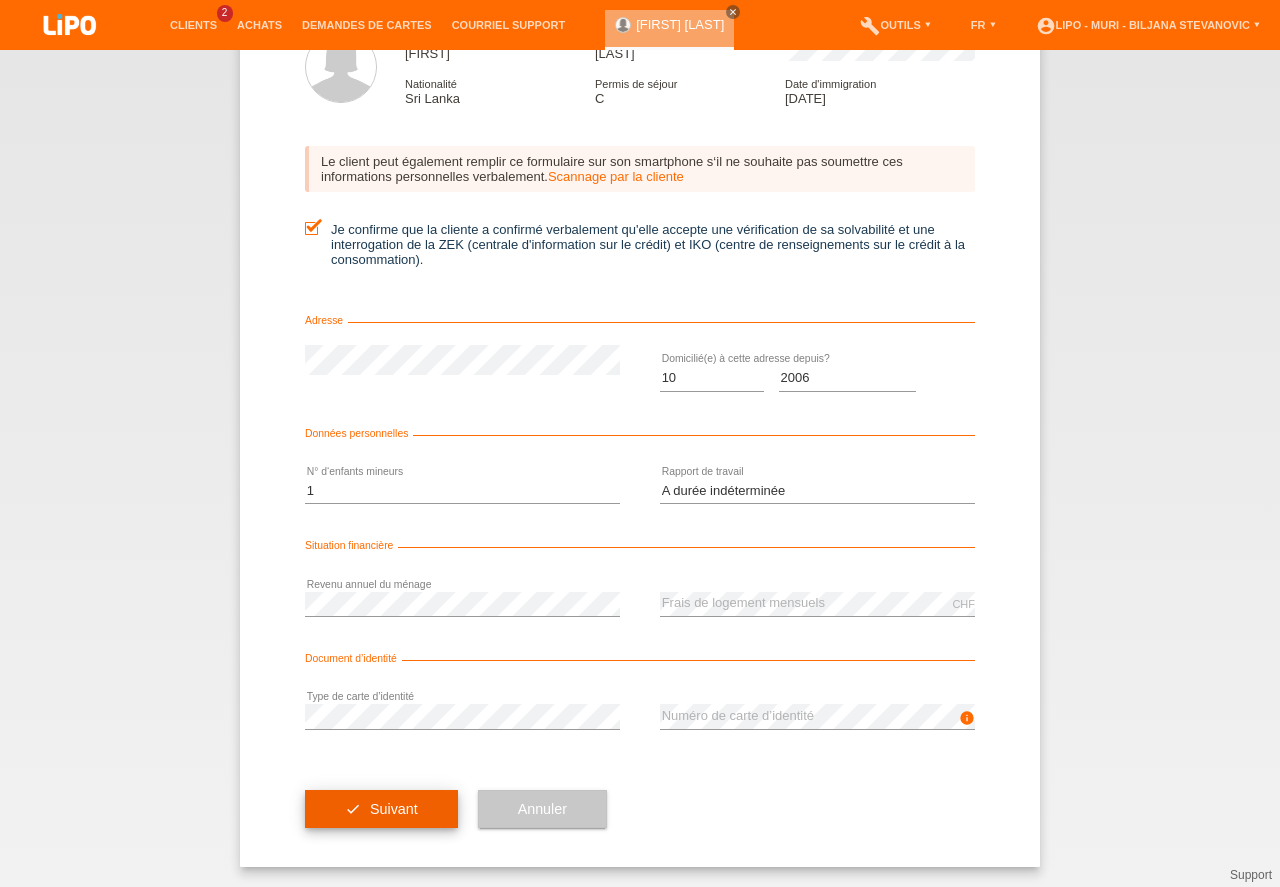 click on "check   Suivant" at bounding box center (381, 809) 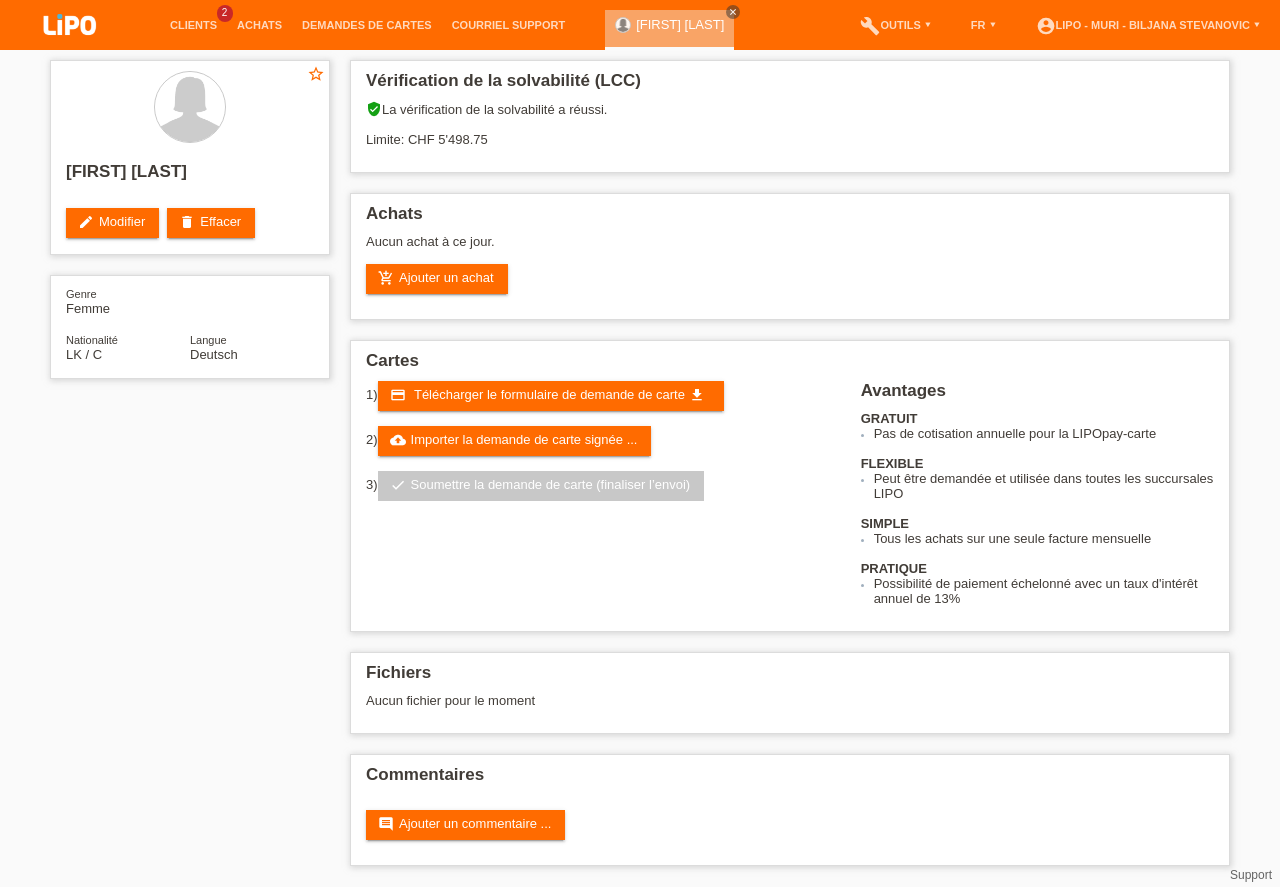 scroll, scrollTop: 0, scrollLeft: 0, axis: both 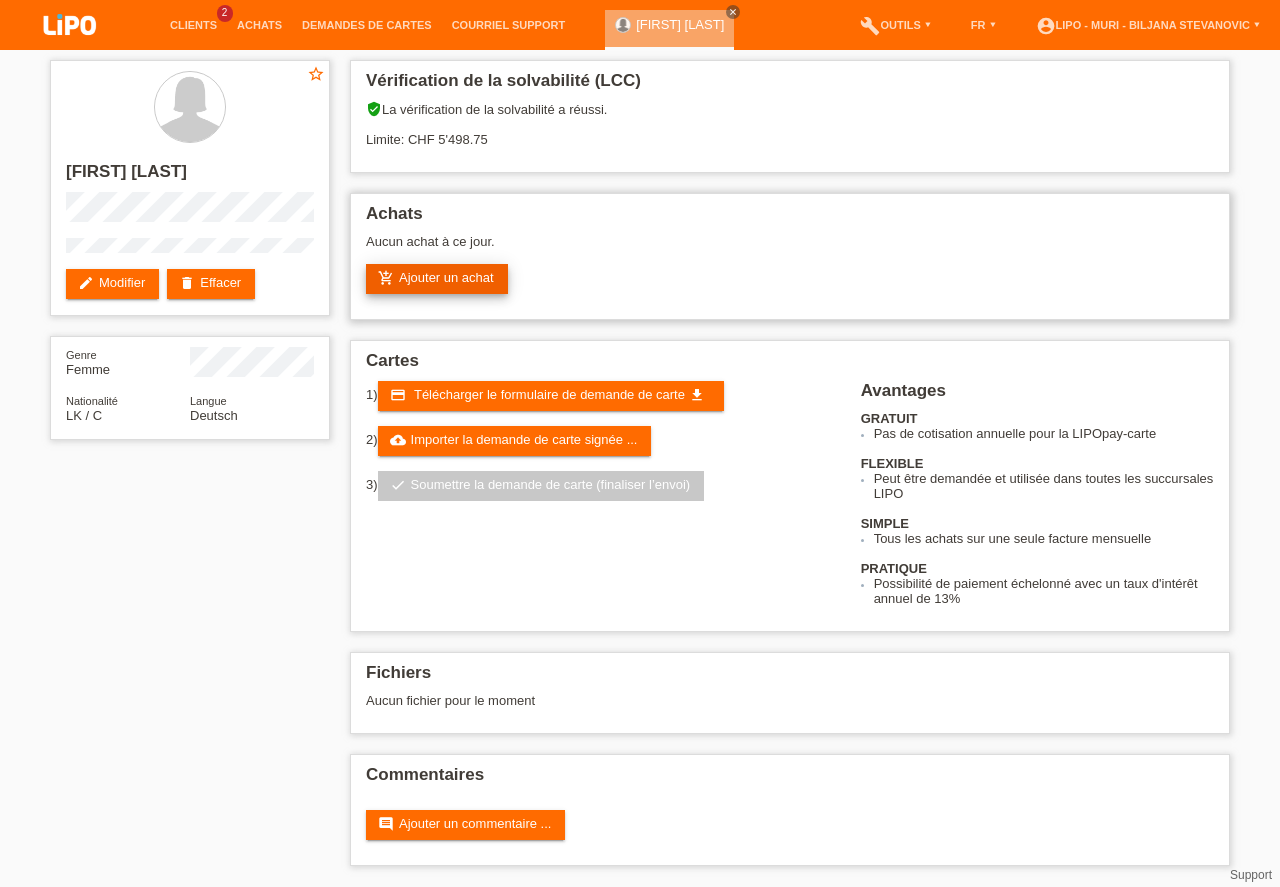 click on "add_shopping_cart  Ajouter un achat" at bounding box center (437, 279) 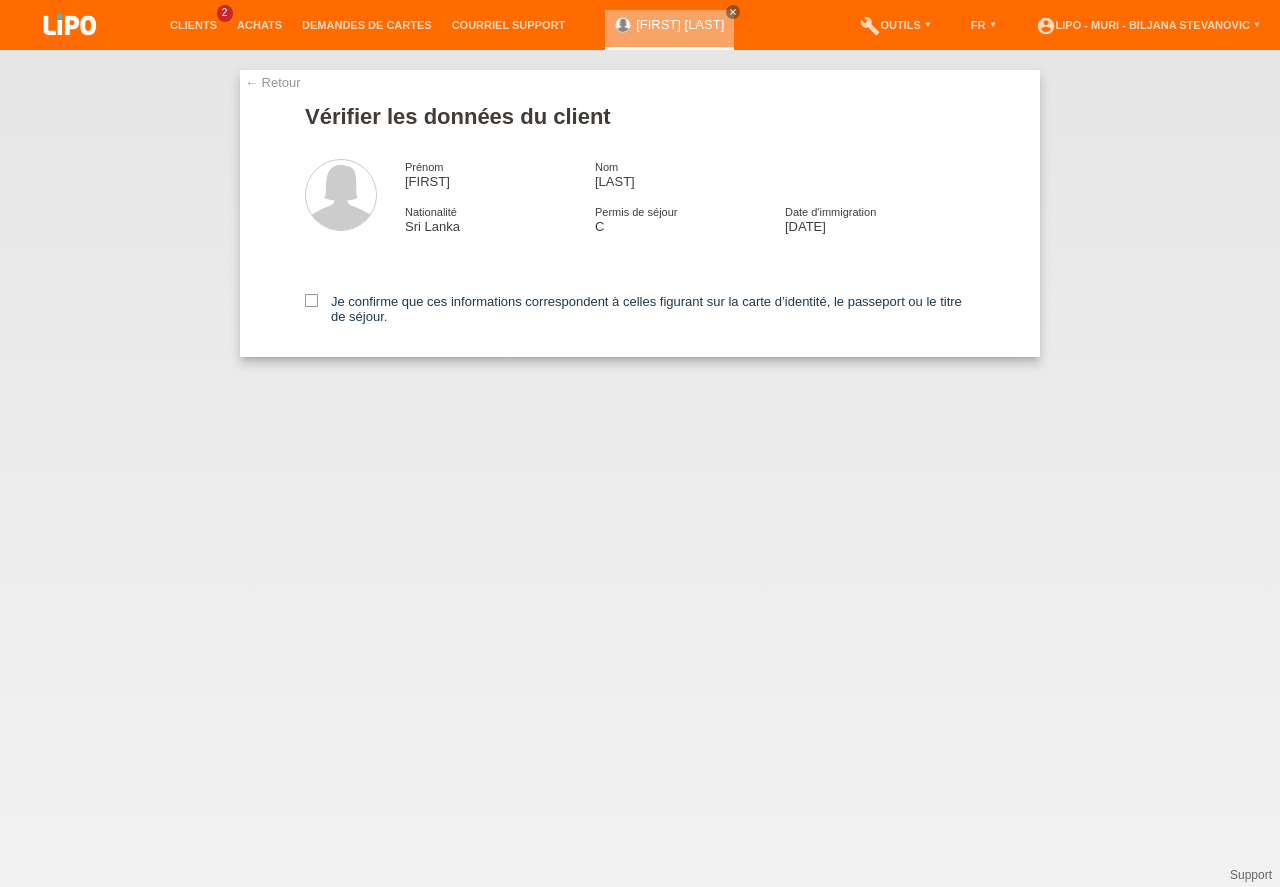 scroll, scrollTop: 0, scrollLeft: 0, axis: both 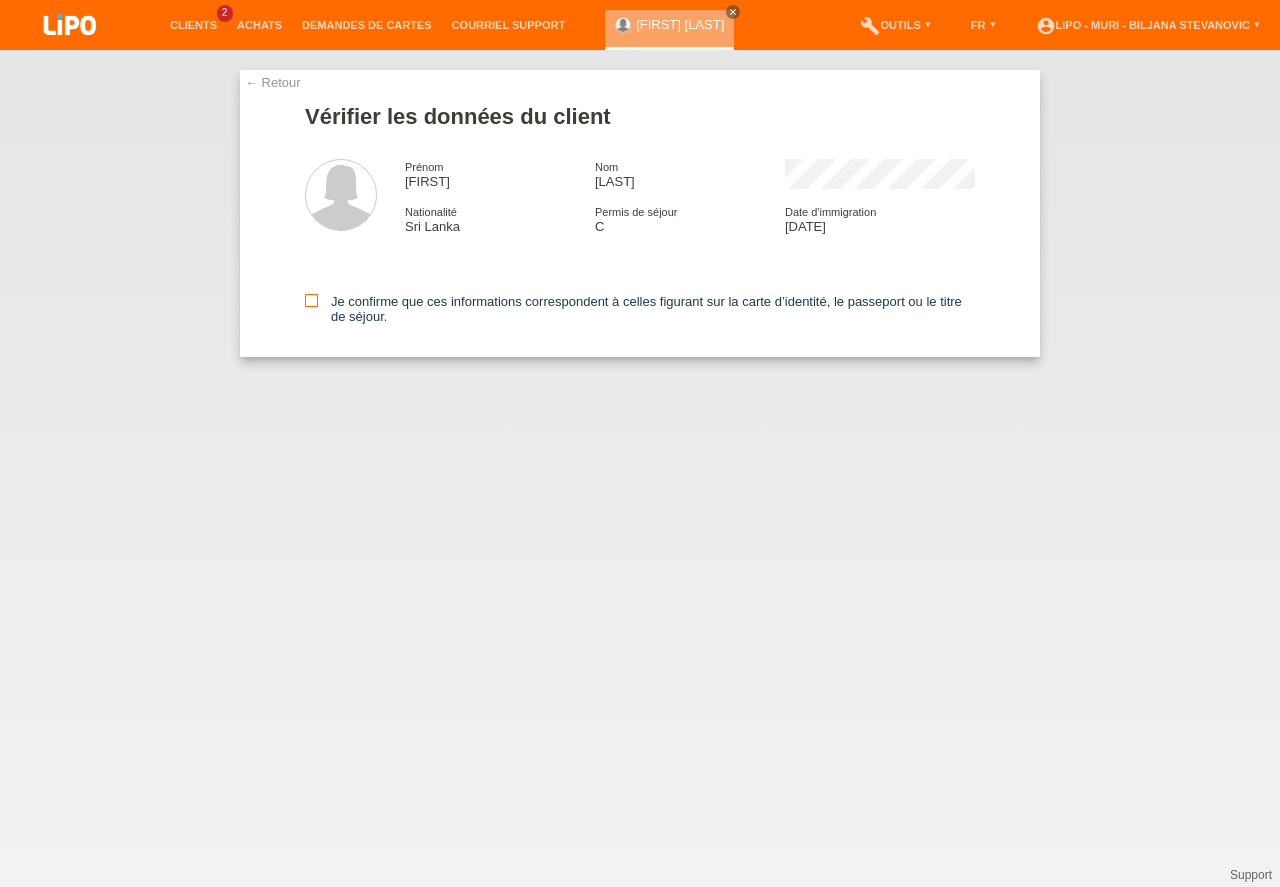 click at bounding box center (311, 300) 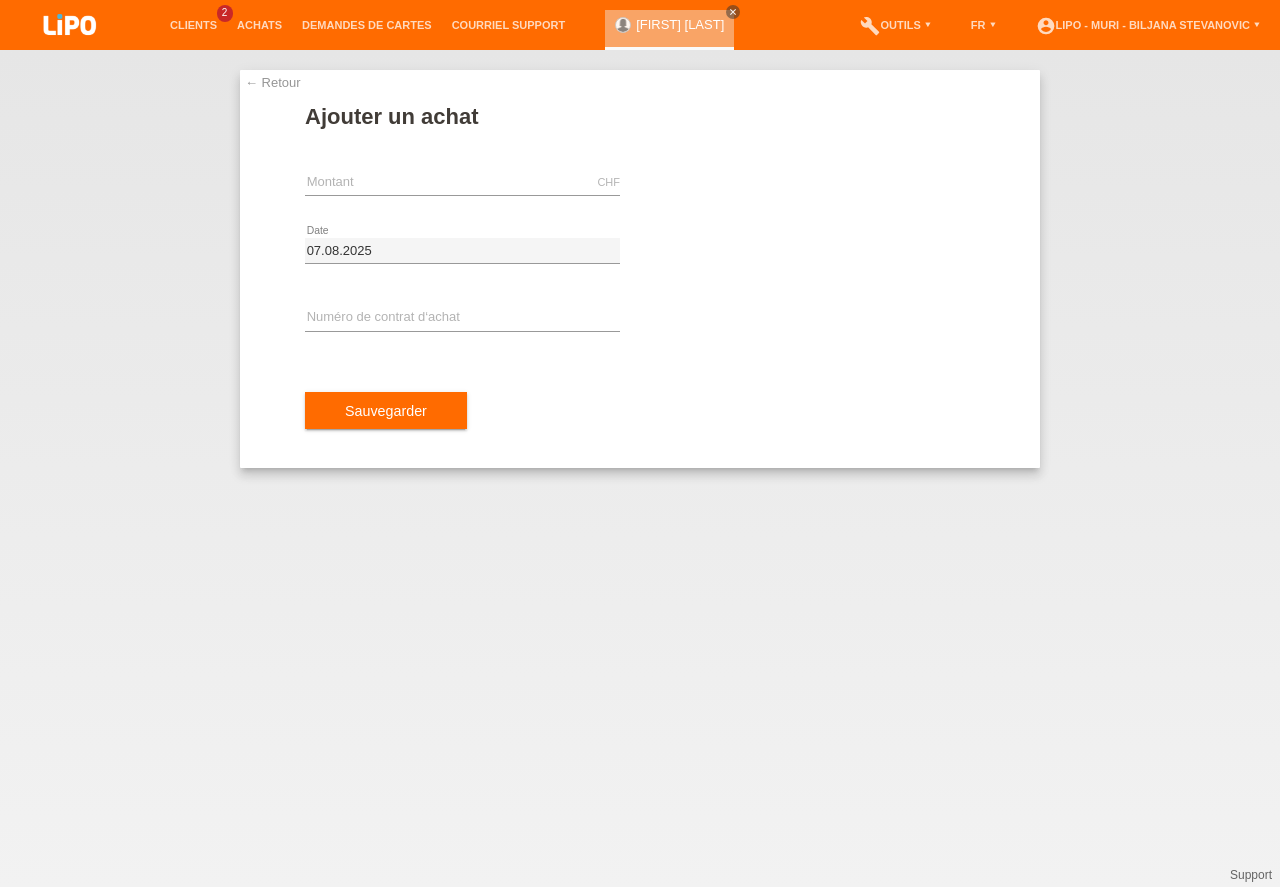 scroll, scrollTop: 0, scrollLeft: 0, axis: both 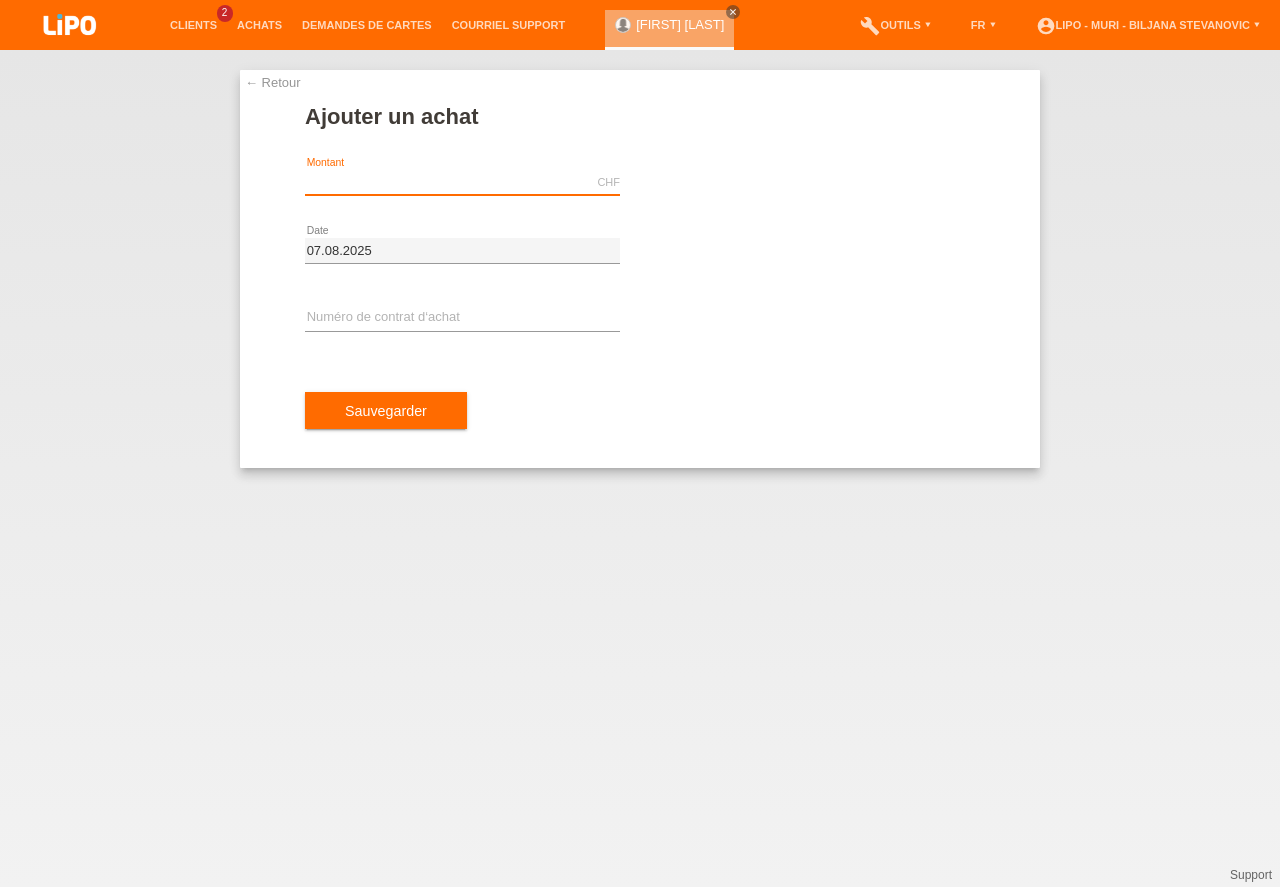 click at bounding box center [462, 182] 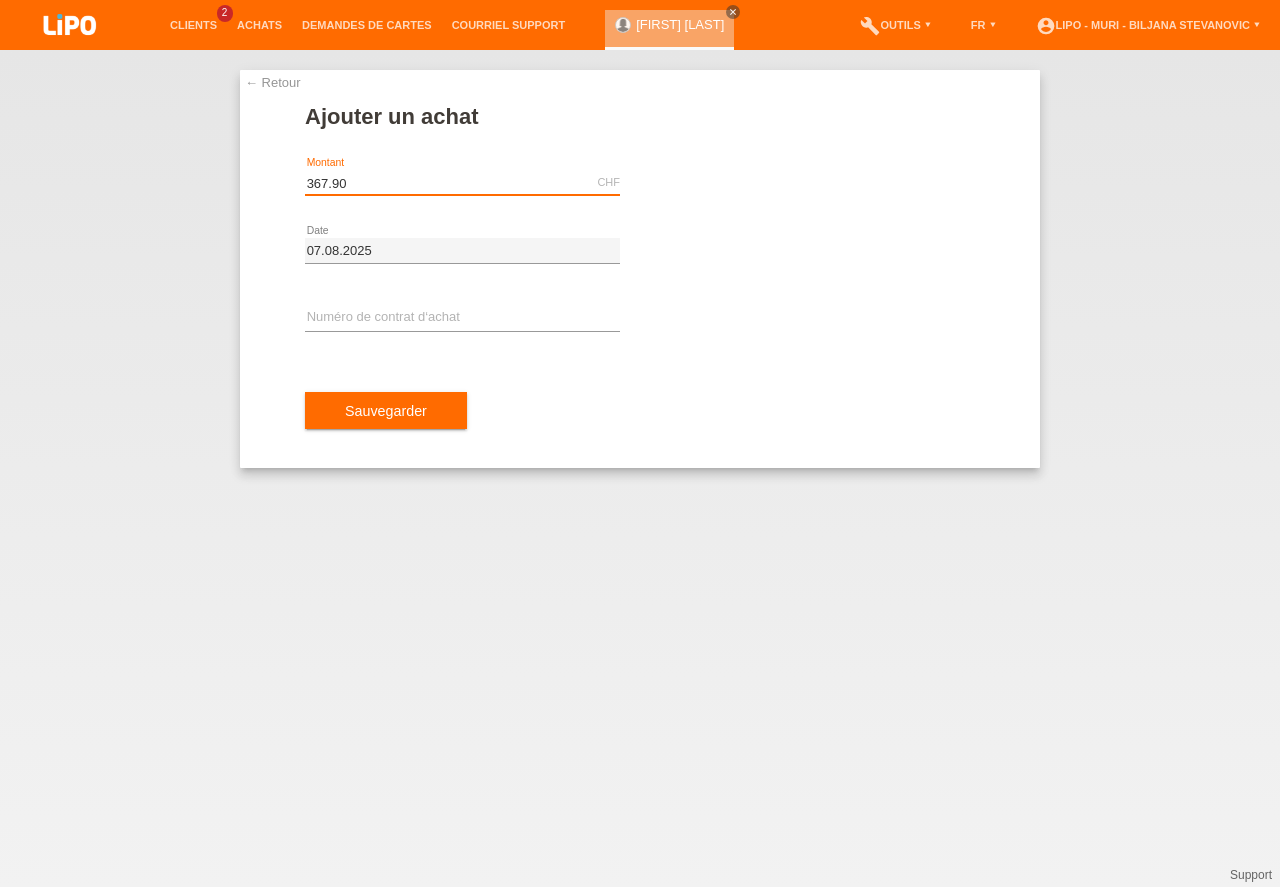 type on "367.90" 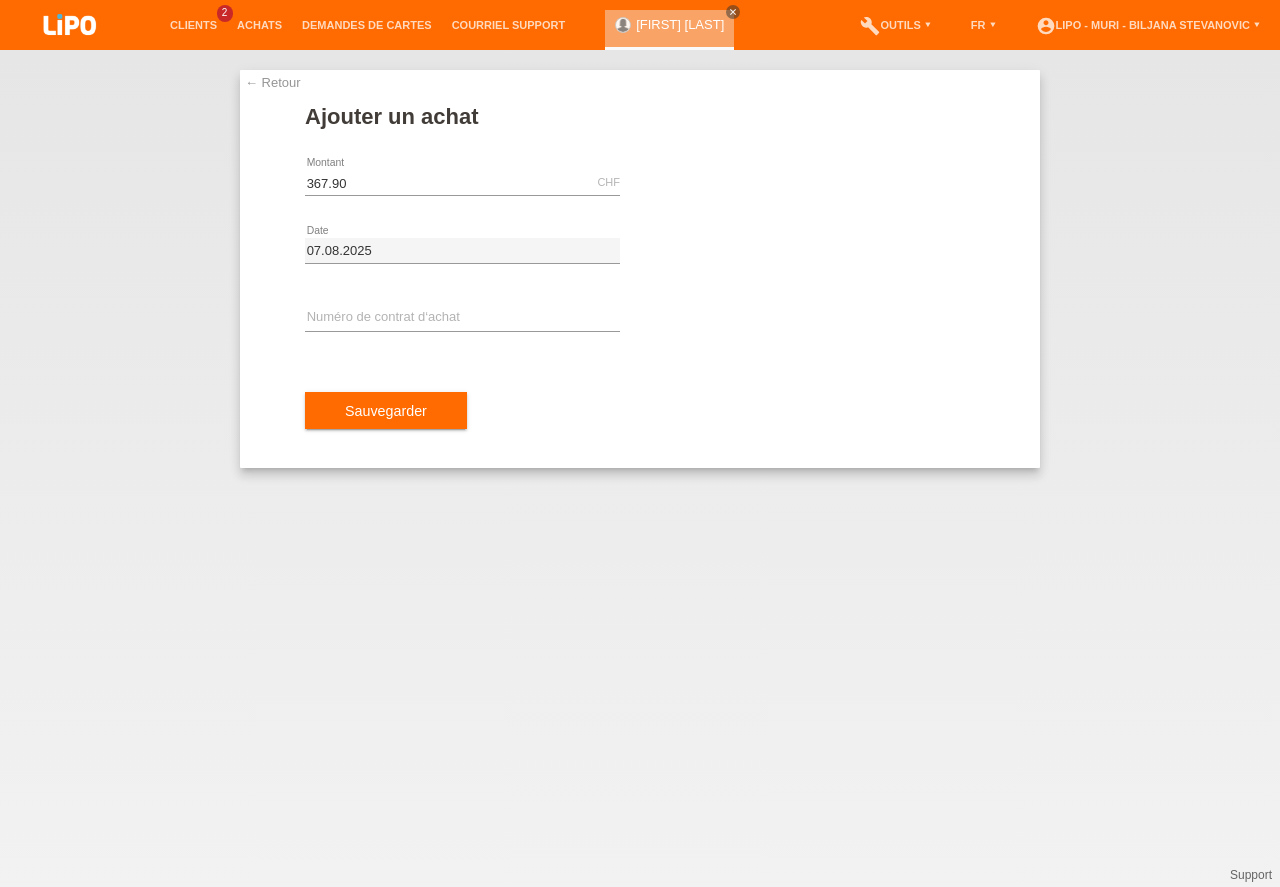 click on "[DATE]
error
Date" at bounding box center [462, 251] 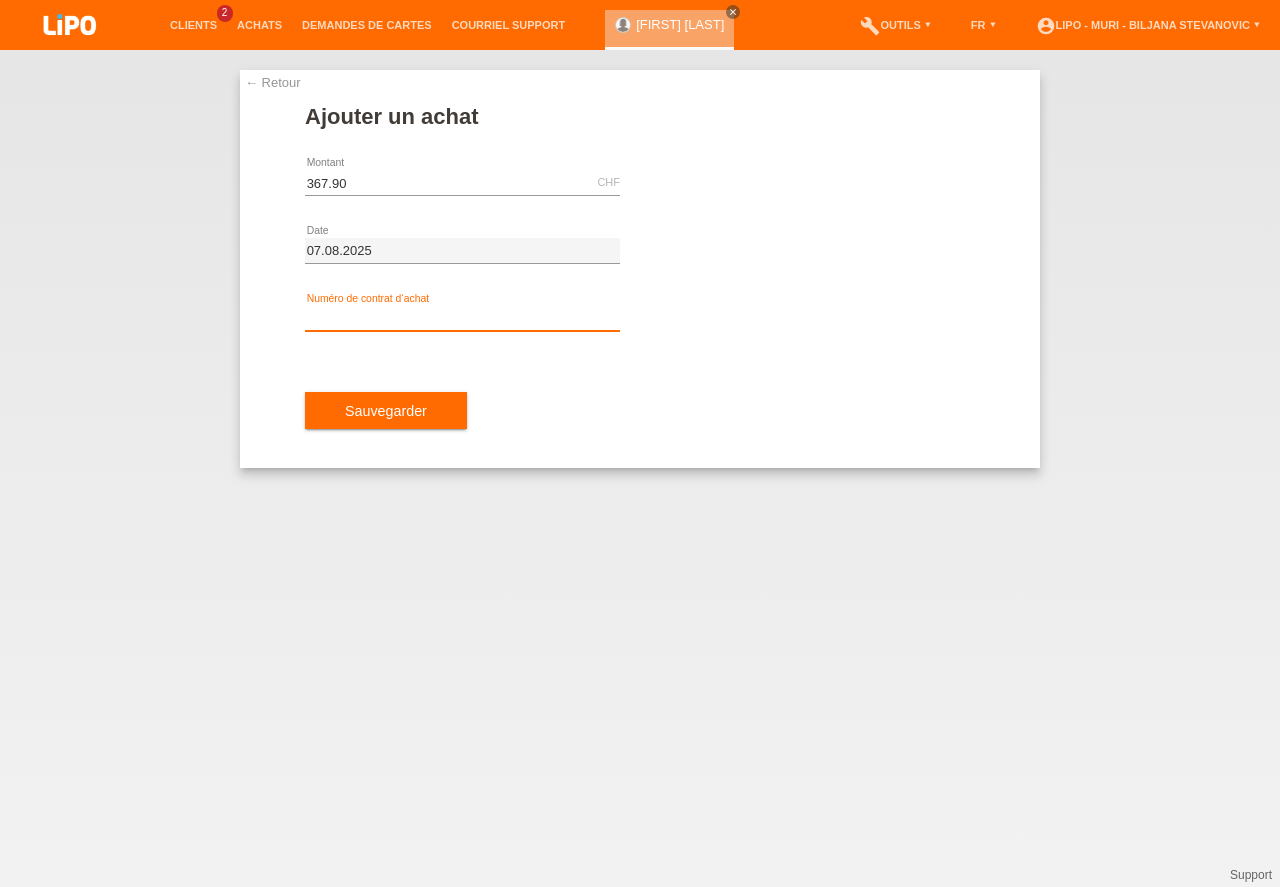 click at bounding box center [462, 318] 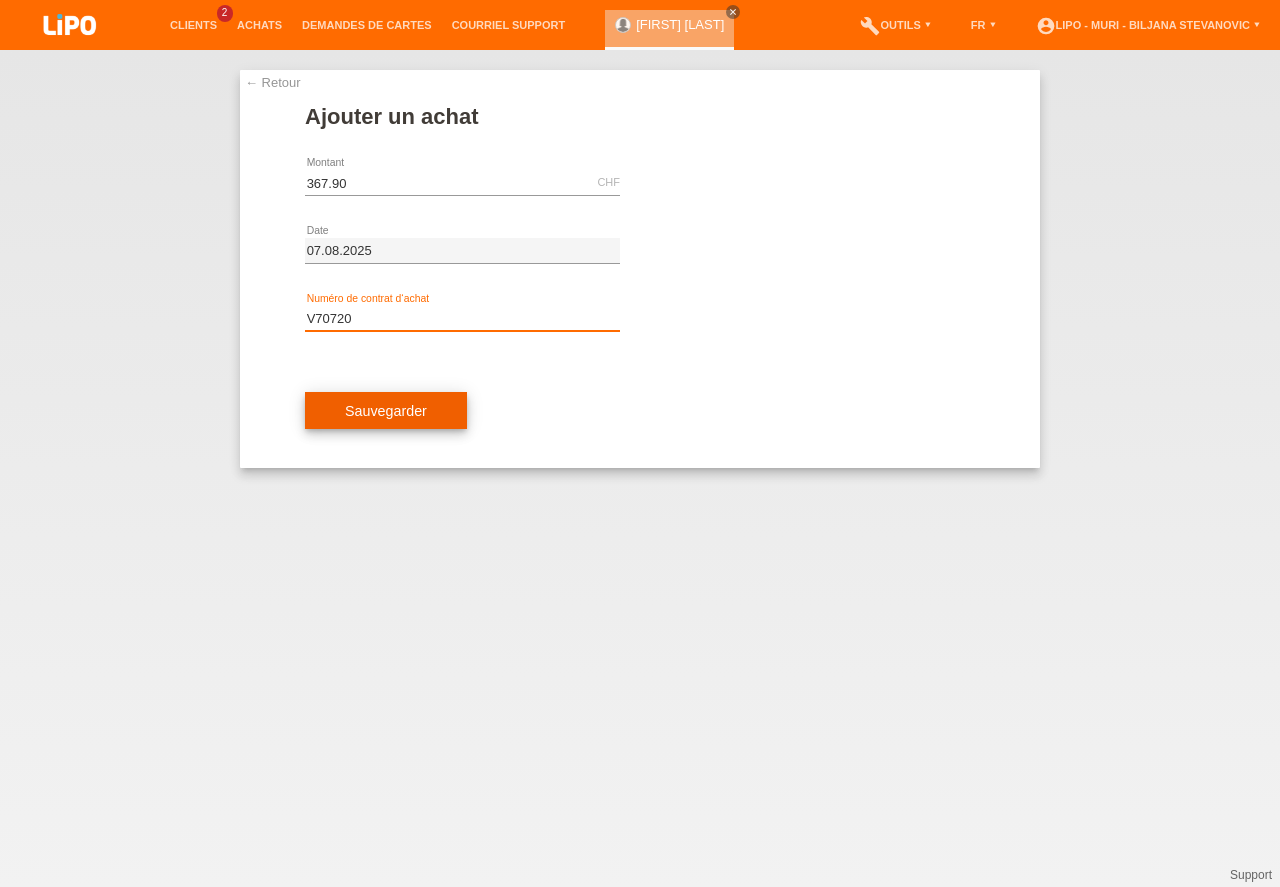 type on "V70720" 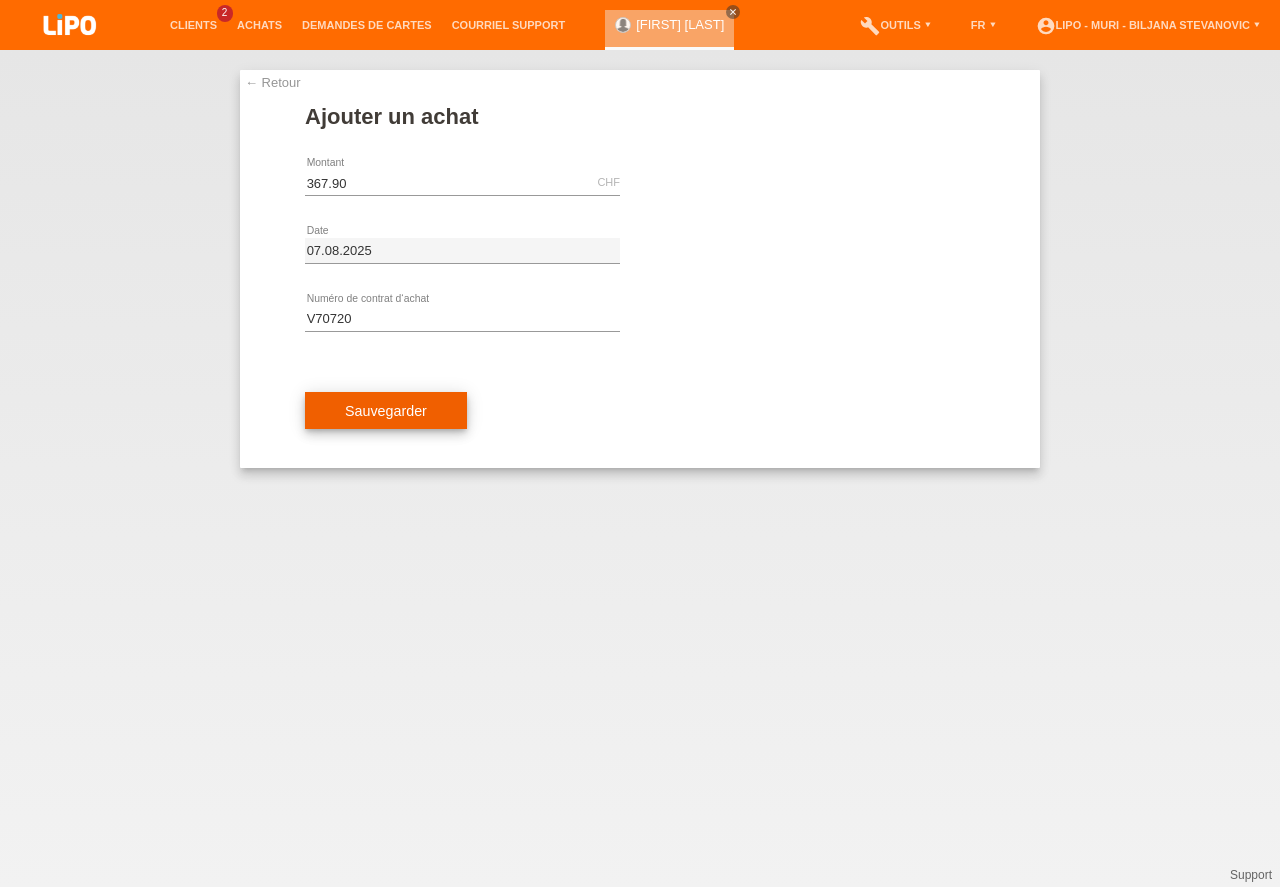 click on "Sauvegarder" at bounding box center [386, 411] 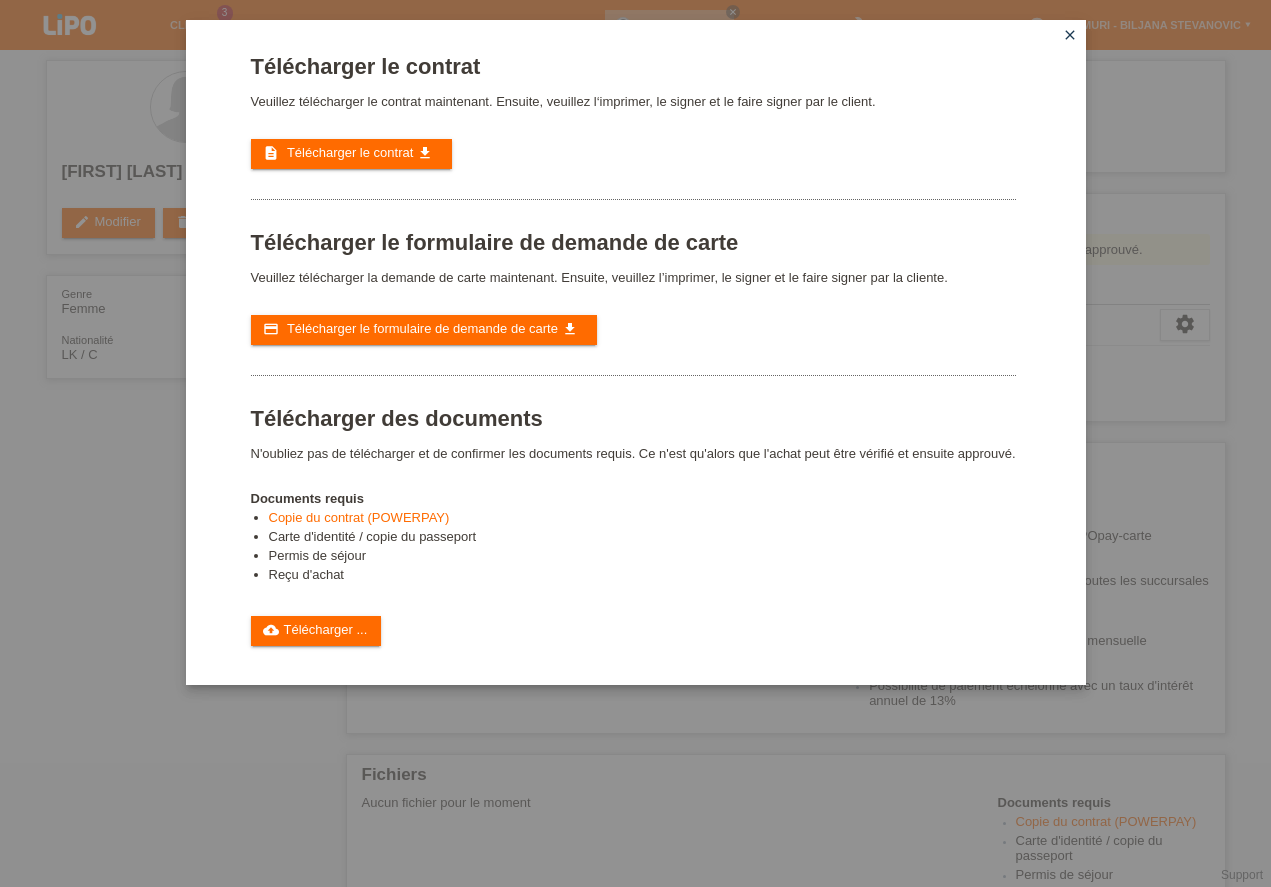 scroll, scrollTop: 0, scrollLeft: 0, axis: both 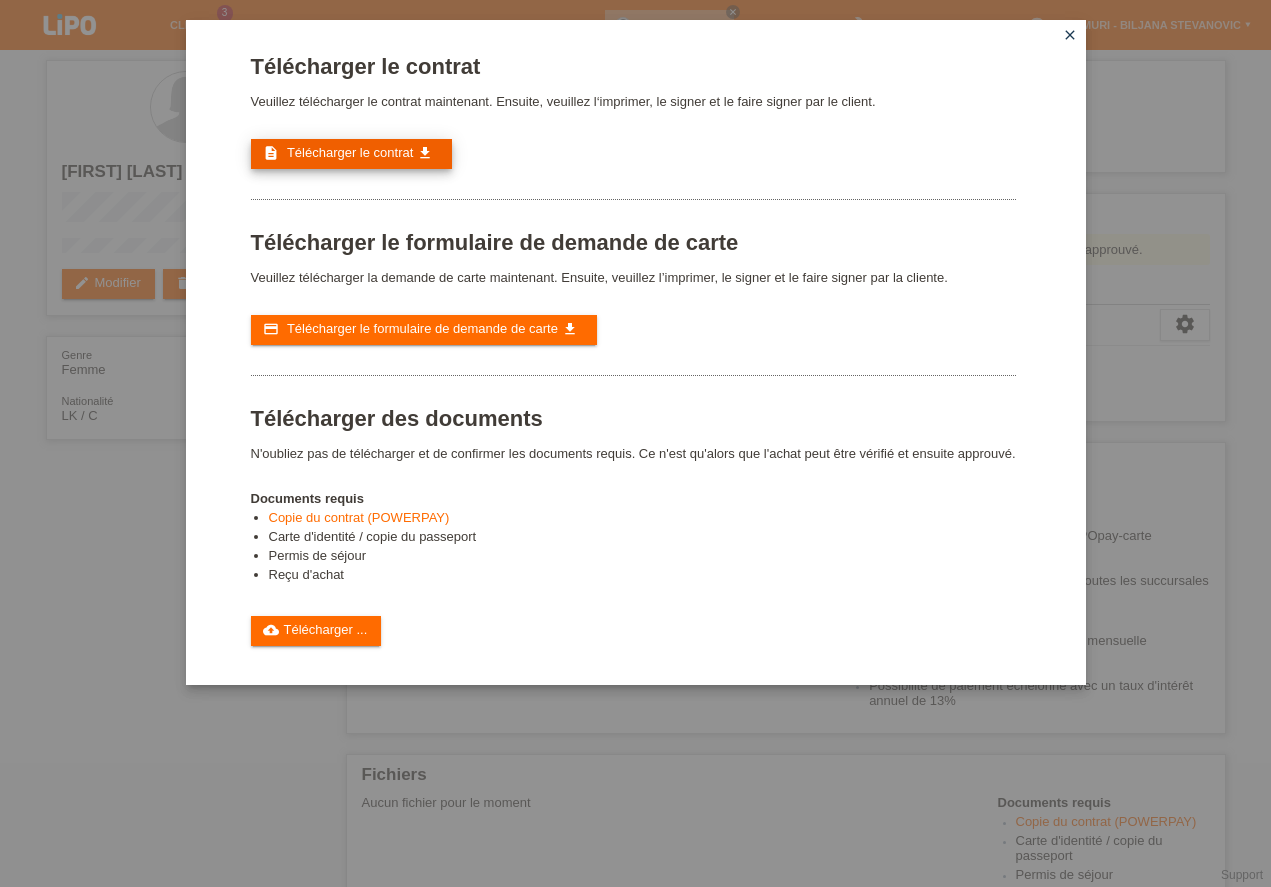 click on "Télécharger le contrat" at bounding box center (350, 152) 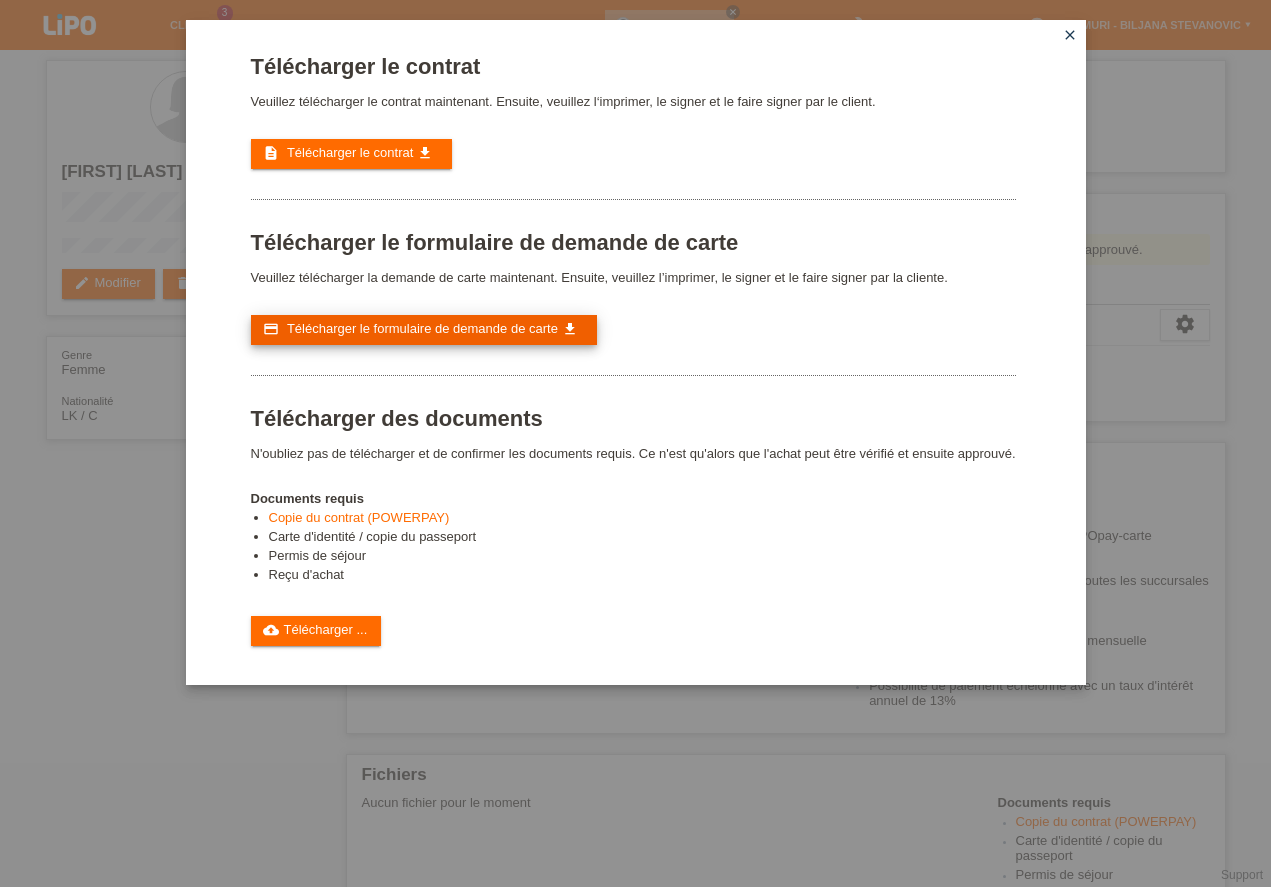 click on "Télécharger le formulaire de demande de carte" at bounding box center (422, 328) 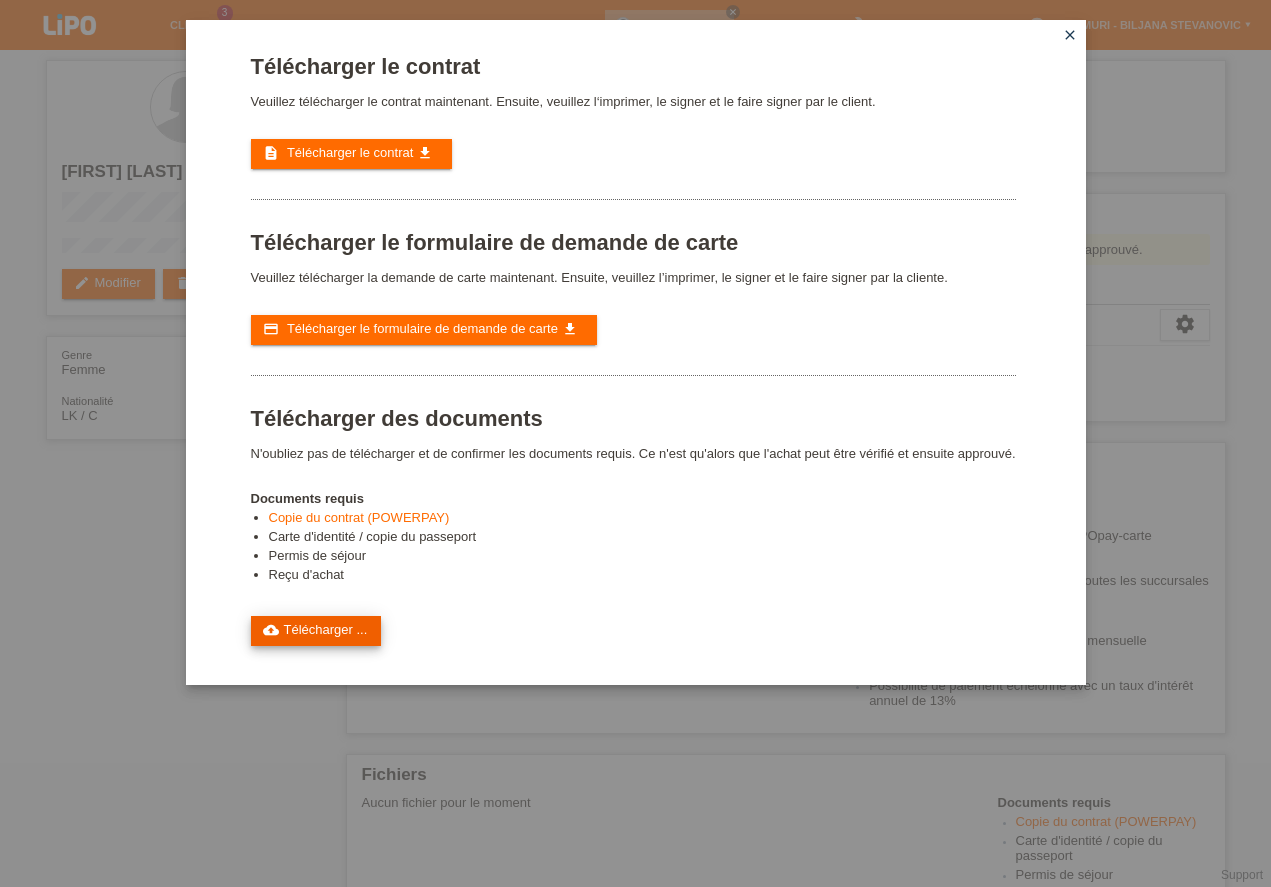 click on "cloud_upload  Télécharger ..." at bounding box center (316, 631) 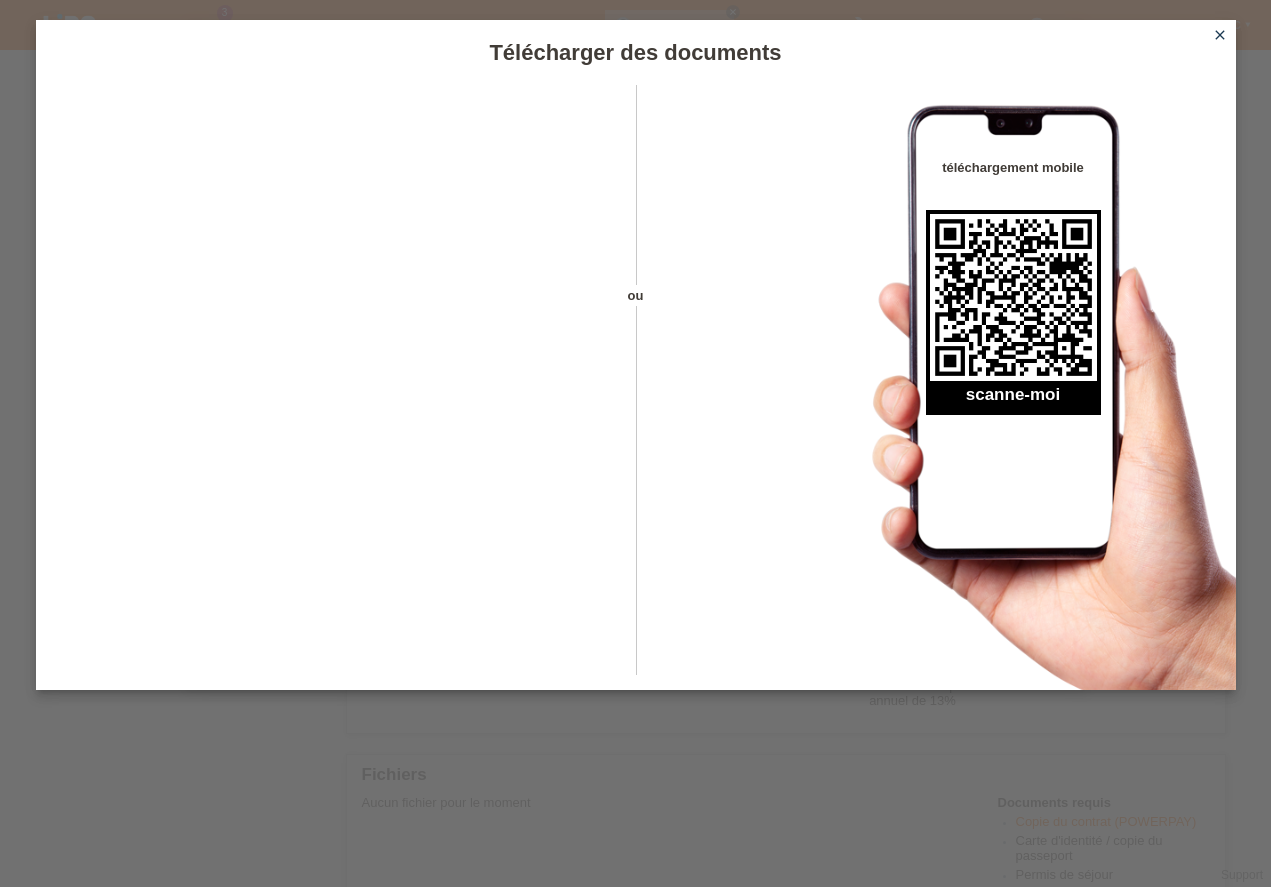 click on "close" at bounding box center (1220, 35) 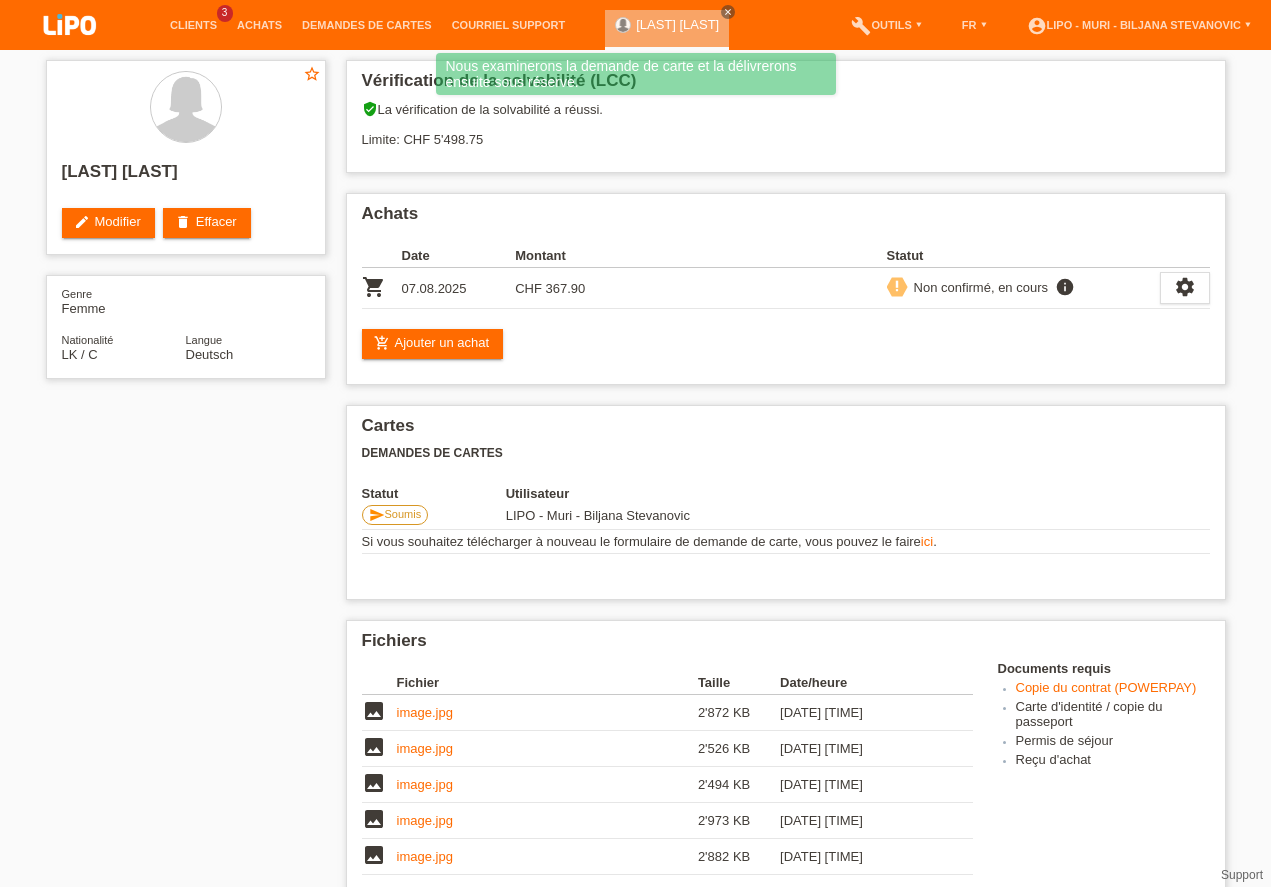 scroll, scrollTop: 171, scrollLeft: 0, axis: vertical 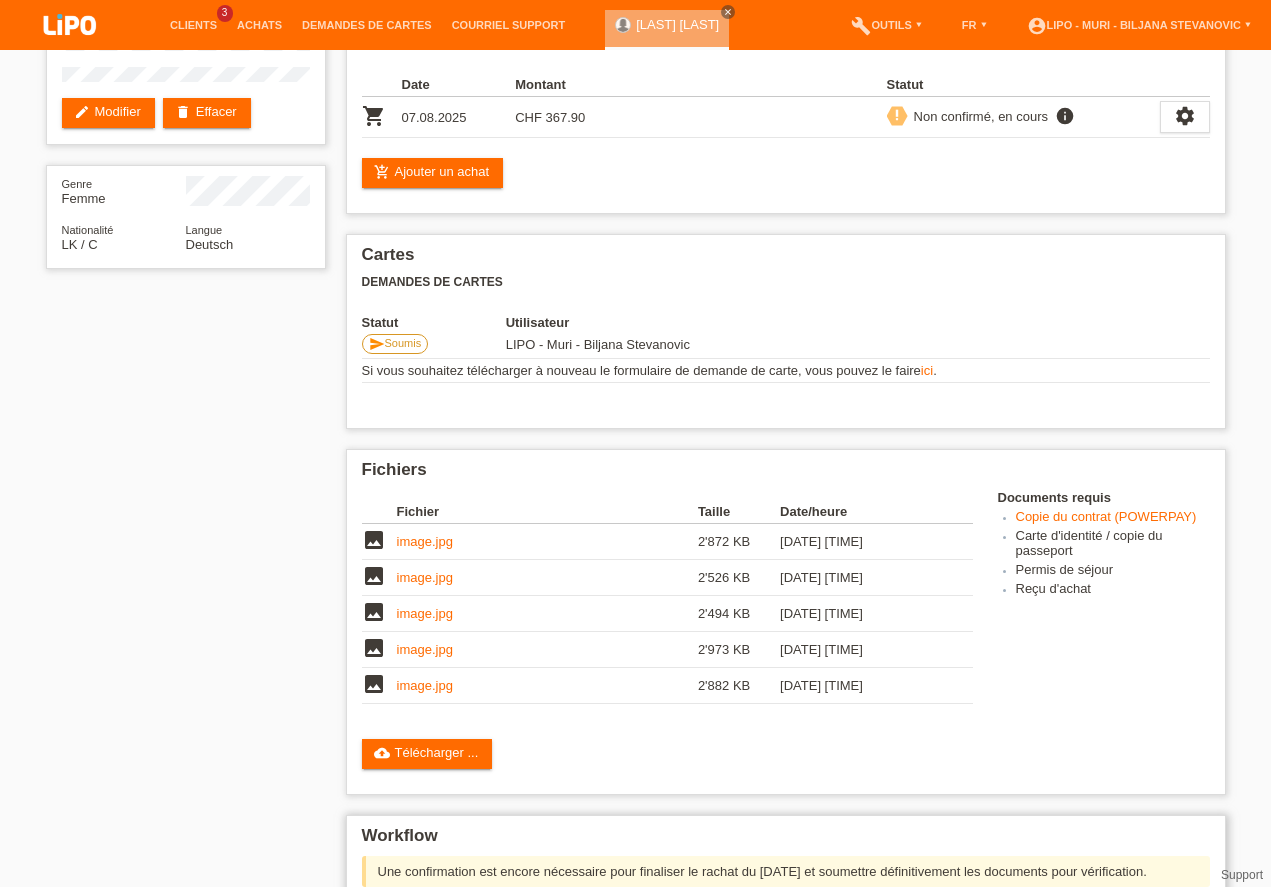 click on "check" at bounding box center [382, 932] 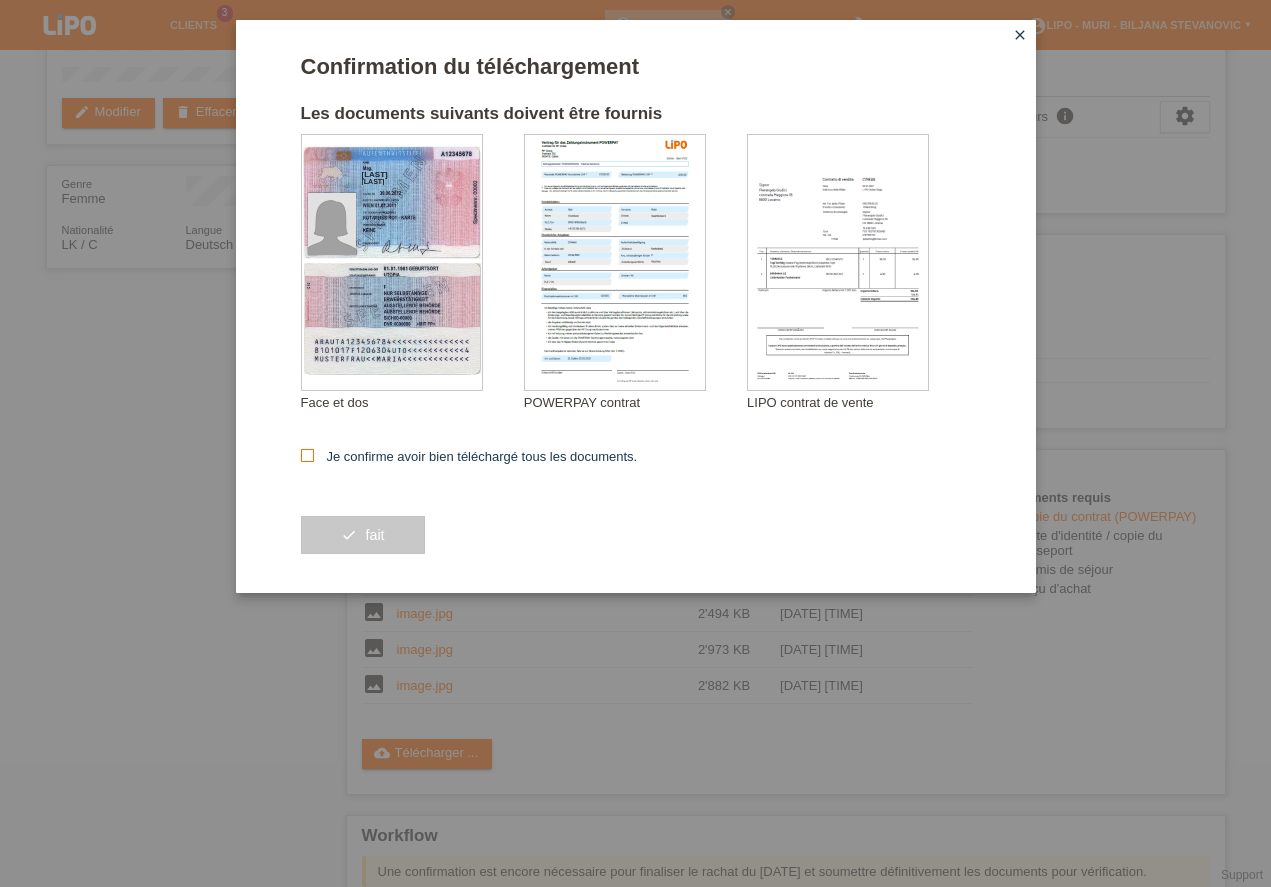 click at bounding box center (307, 455) 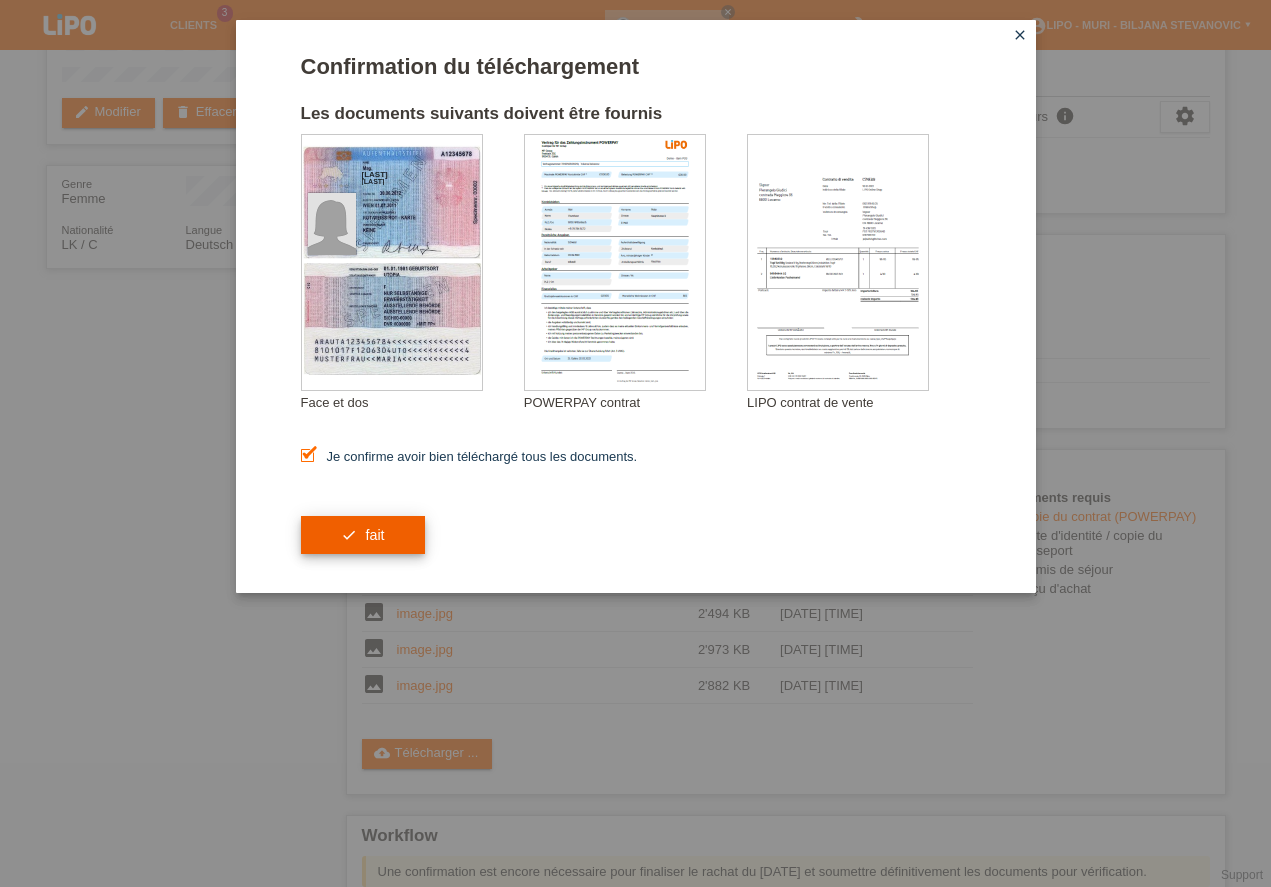click on "check   fait" at bounding box center (363, 535) 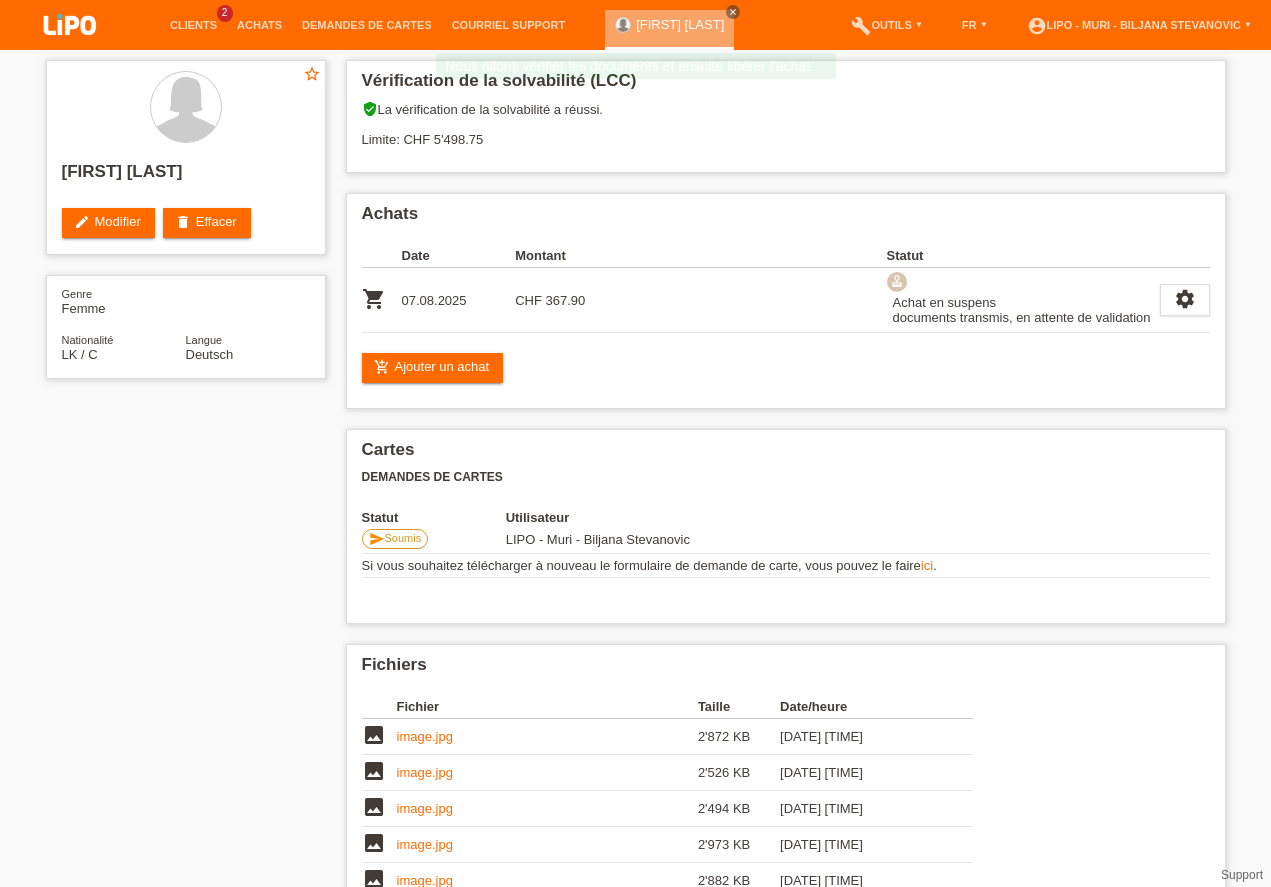 click on "[FIRST] [LAST]" at bounding box center [636, 596] 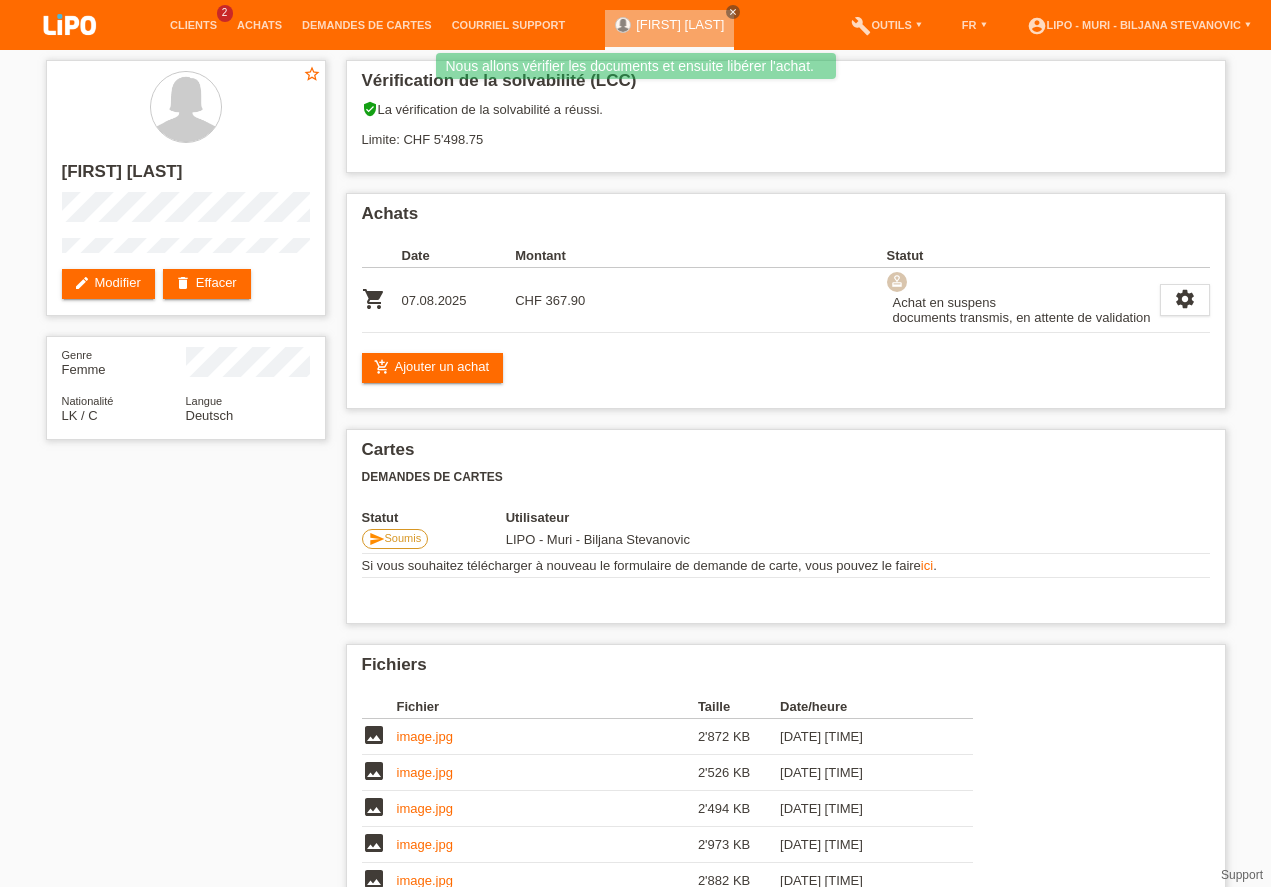 scroll, scrollTop: 171, scrollLeft: 0, axis: vertical 